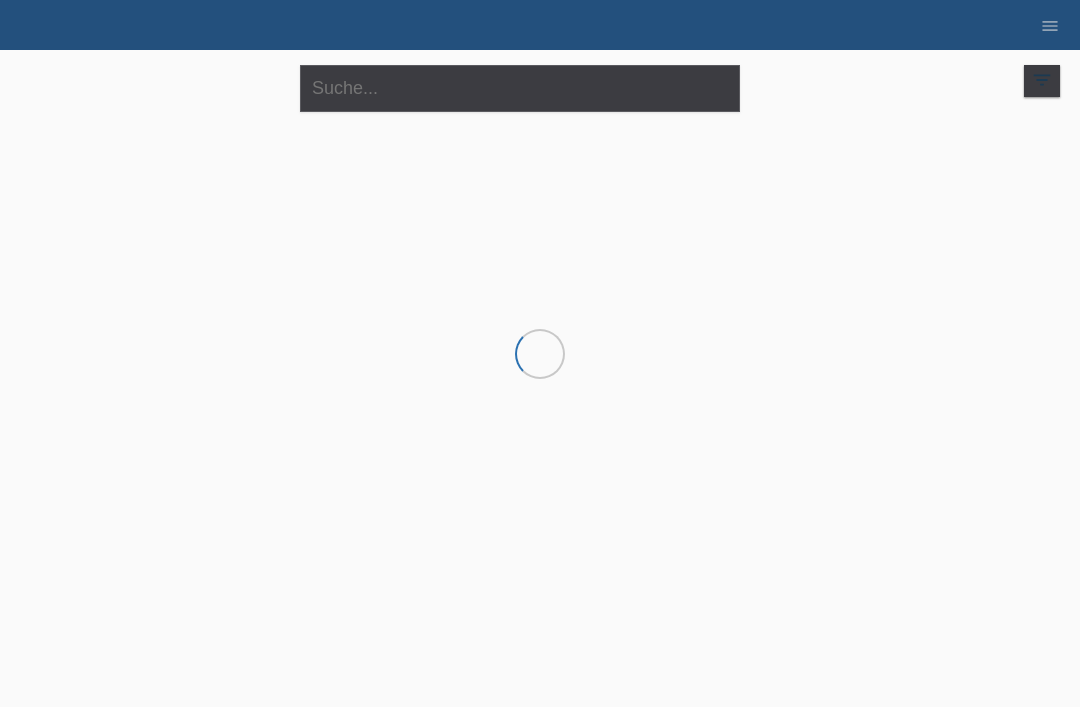 scroll, scrollTop: 0, scrollLeft: 0, axis: both 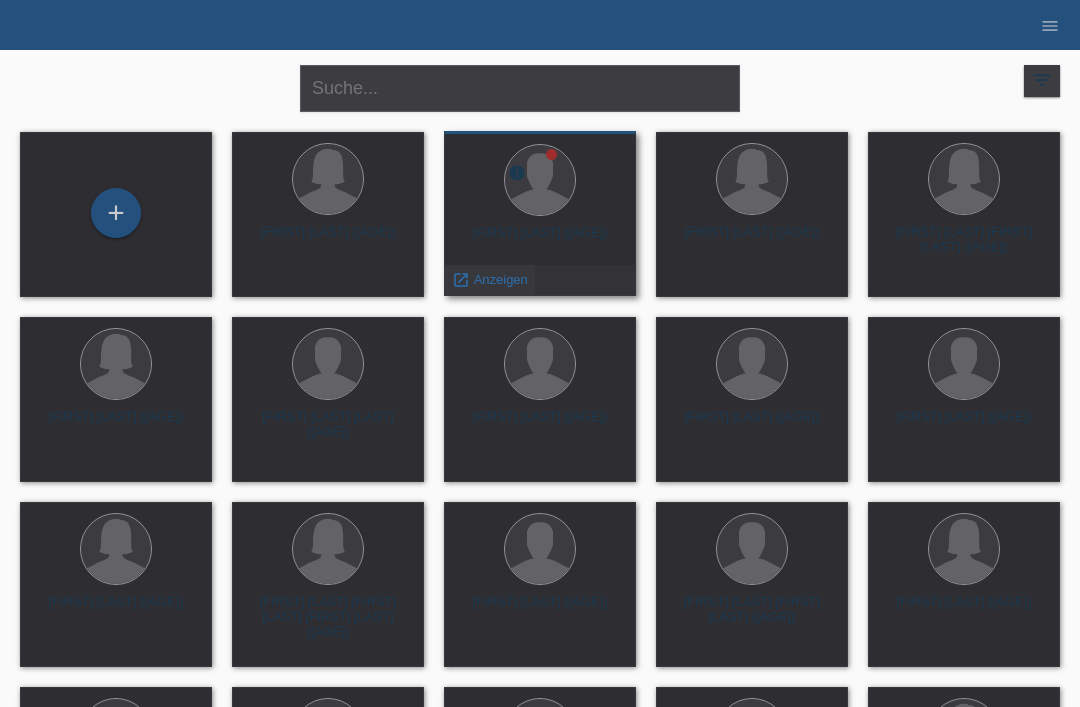 click on "Anzeigen" at bounding box center (501, 279) 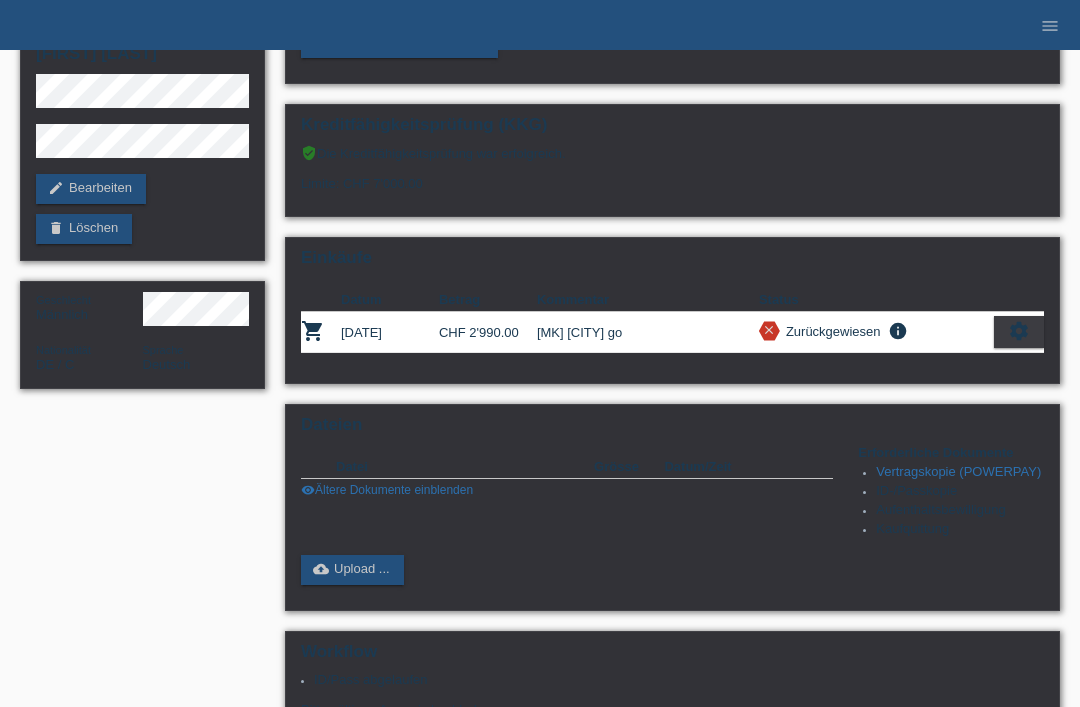scroll, scrollTop: 109, scrollLeft: 0, axis: vertical 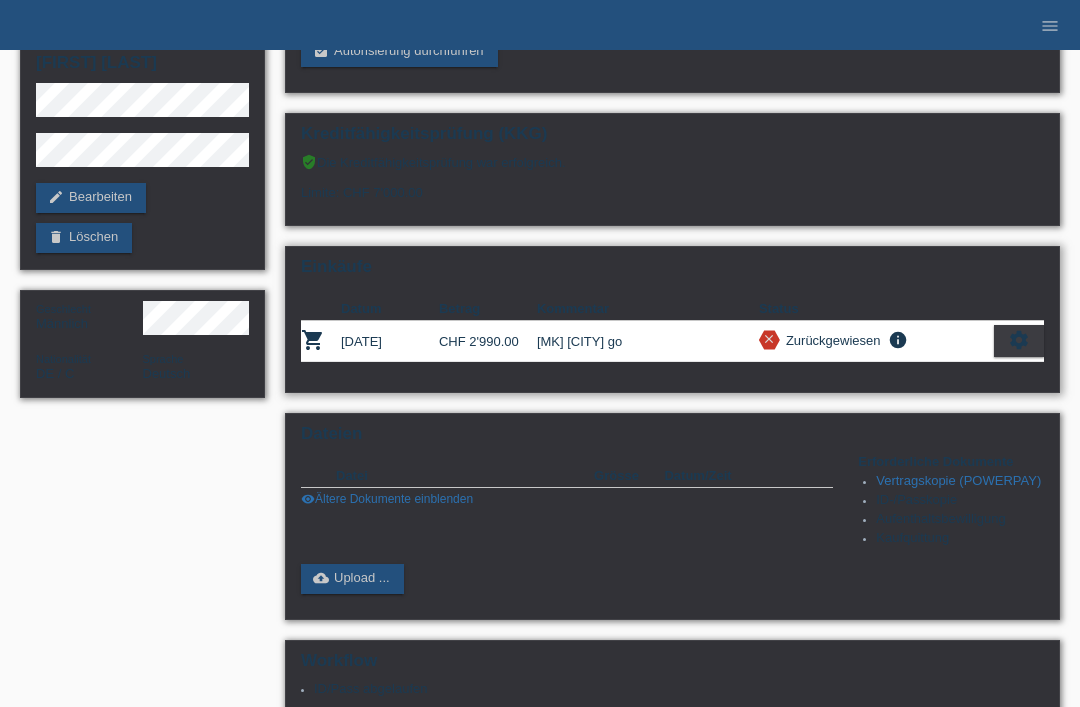 click on "settings" at bounding box center (1019, 341) 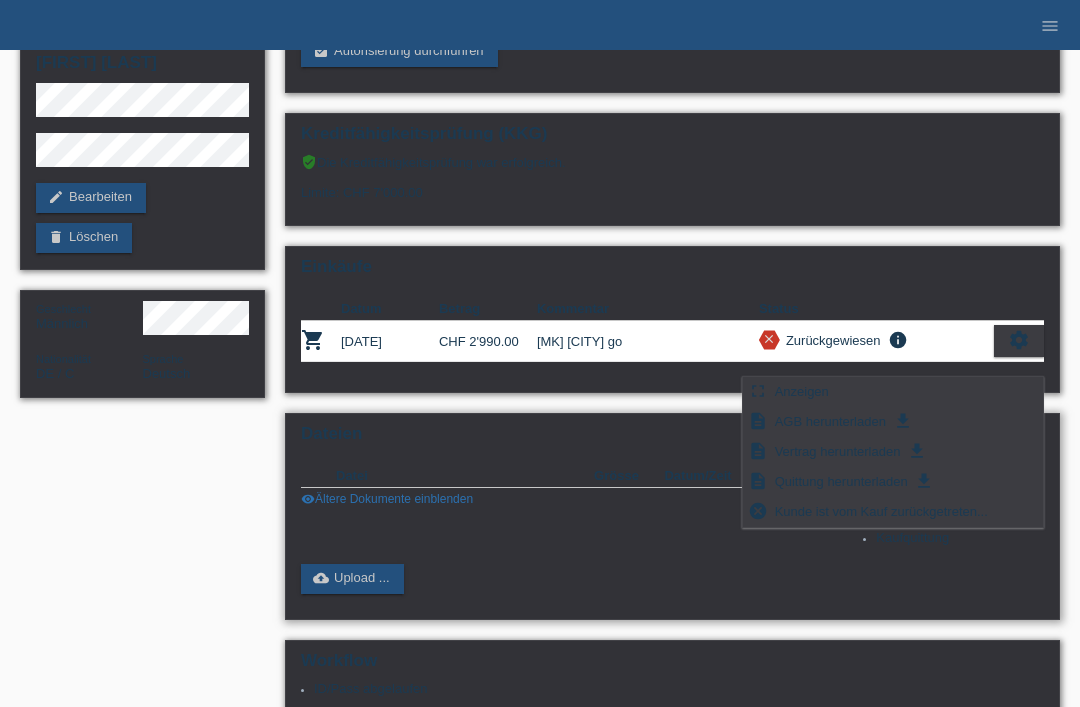 click on "Dateien
Datei
Grösse
Datum/Zeit
image
image.jpg
3'263 KB
30.06.2025 15:53
delete" at bounding box center [672, 516] 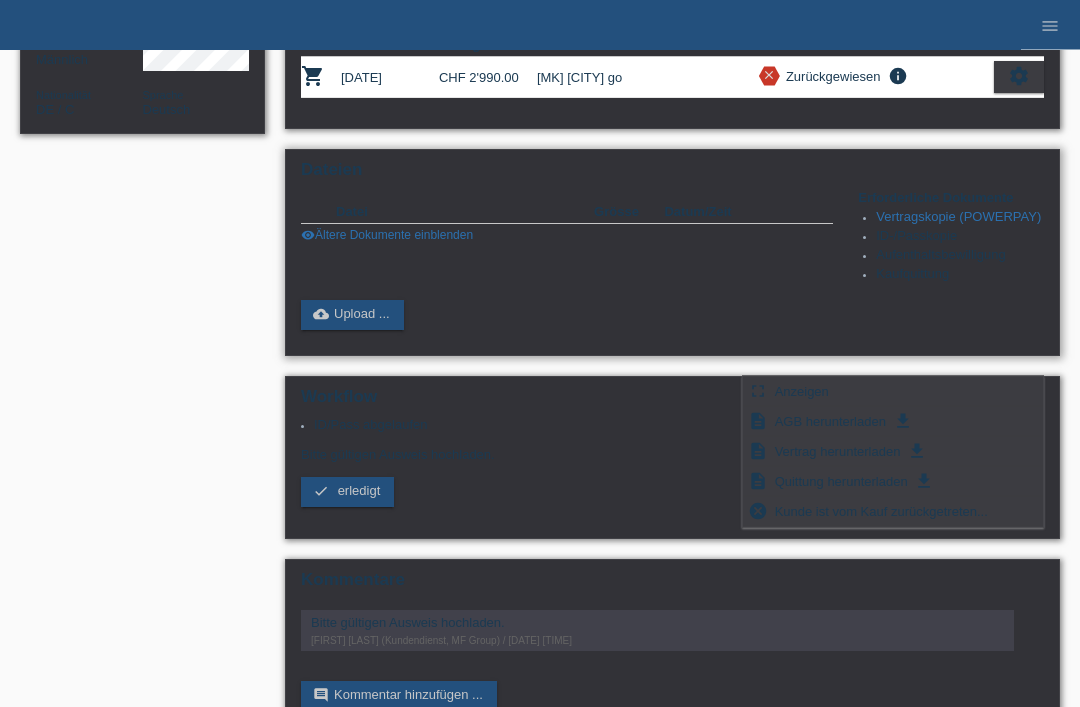 scroll, scrollTop: 384, scrollLeft: 0, axis: vertical 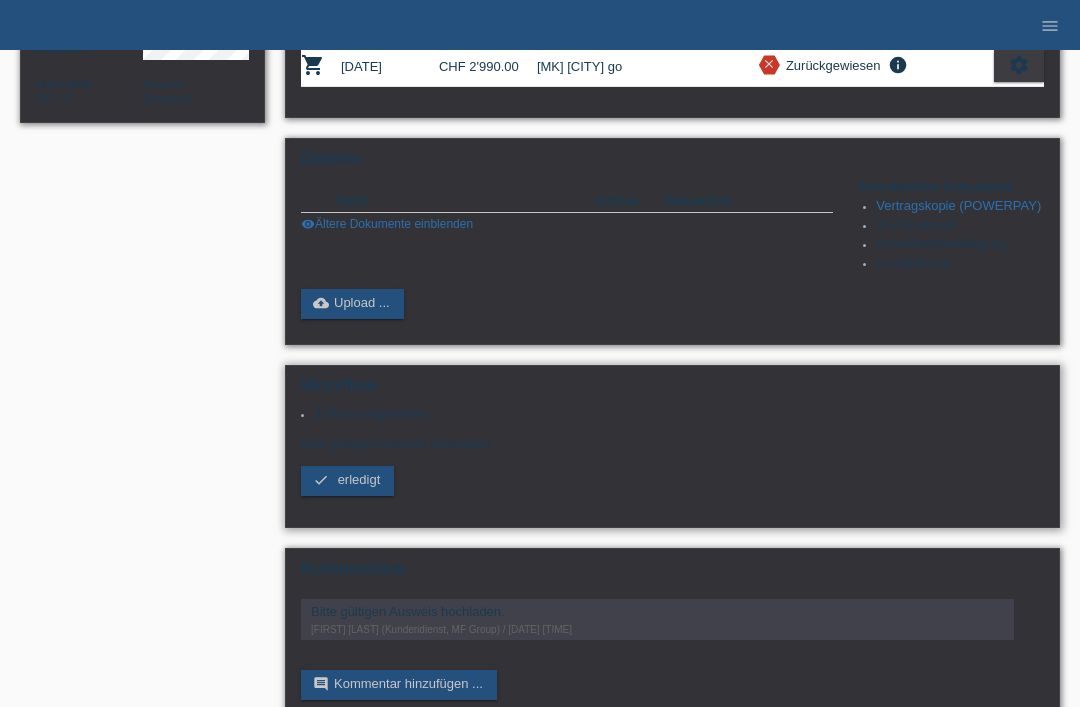 click on "Workflow
ID/Pass abgelaufen
Bitte gültigen Ausweis hochladen.
check   erledigt" at bounding box center [672, 446] 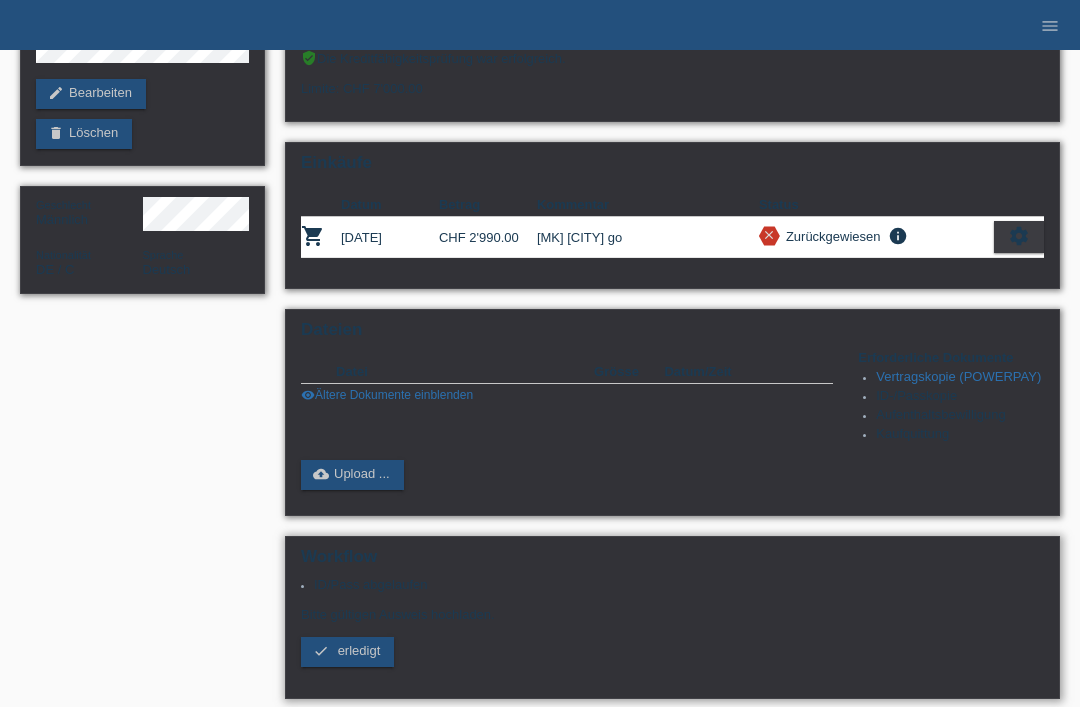 scroll, scrollTop: 216, scrollLeft: 0, axis: vertical 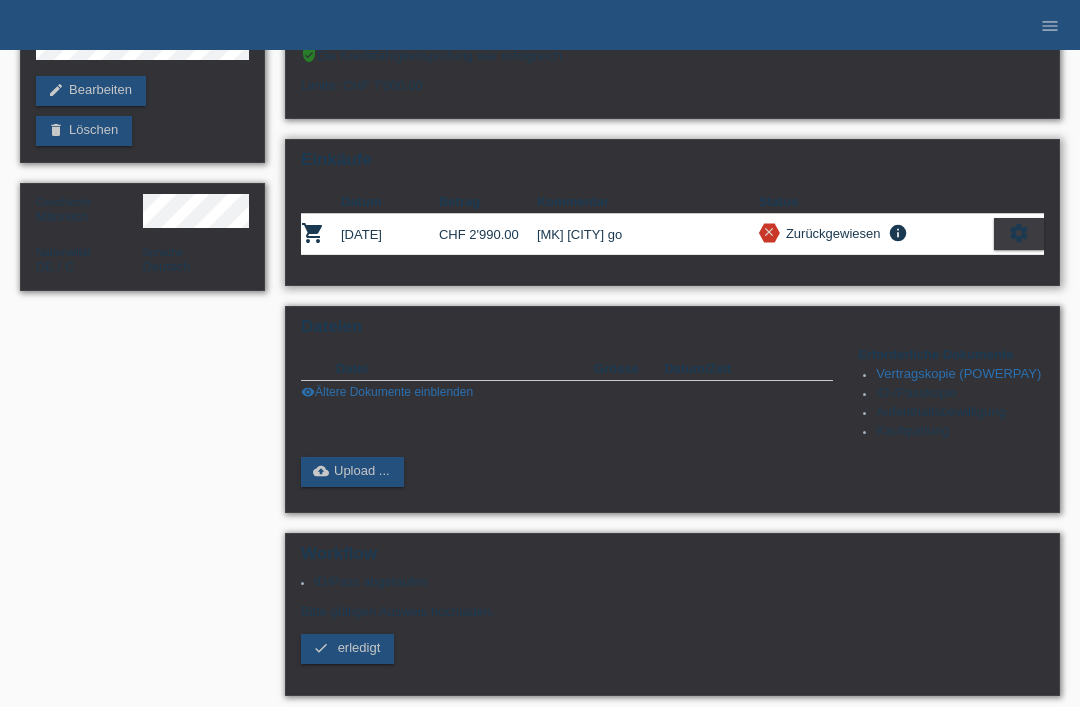 click on "settings" at bounding box center [1019, 234] 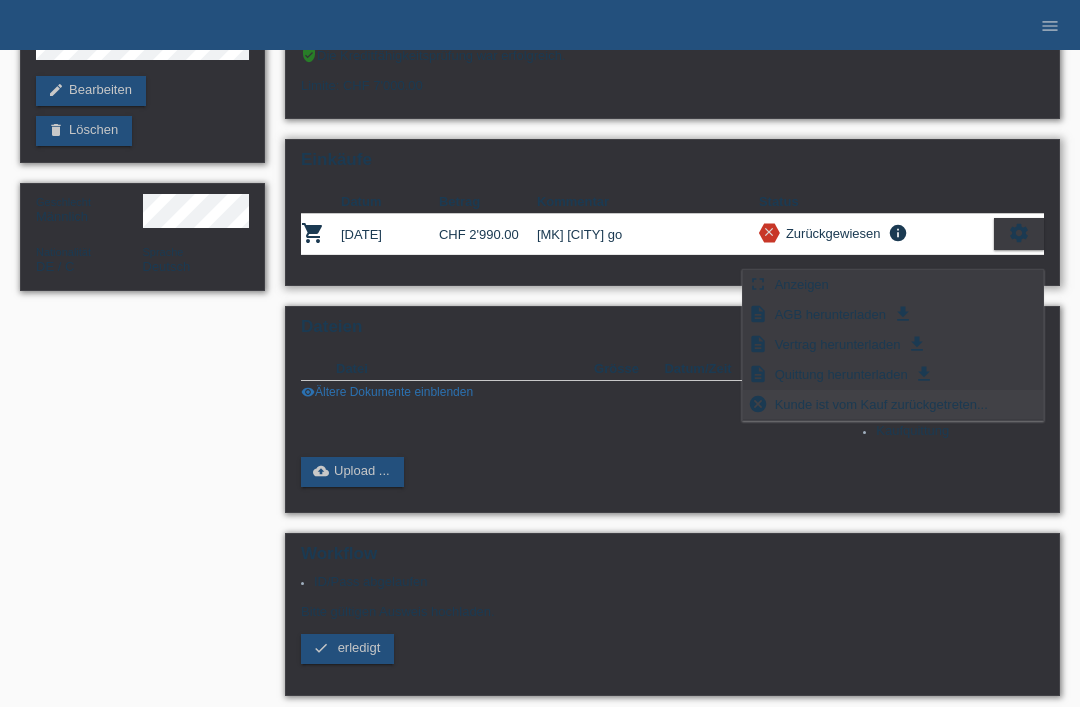click on "Kunde ist vom Kauf zurückgetreten..." at bounding box center [881, 404] 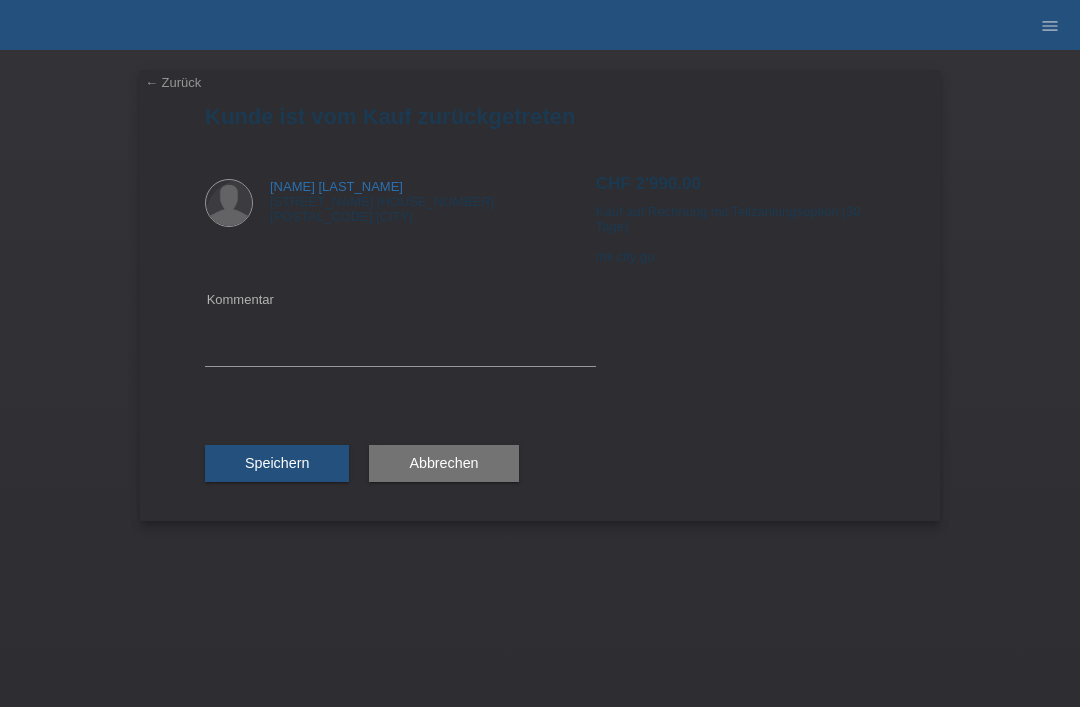 scroll, scrollTop: 0, scrollLeft: 0, axis: both 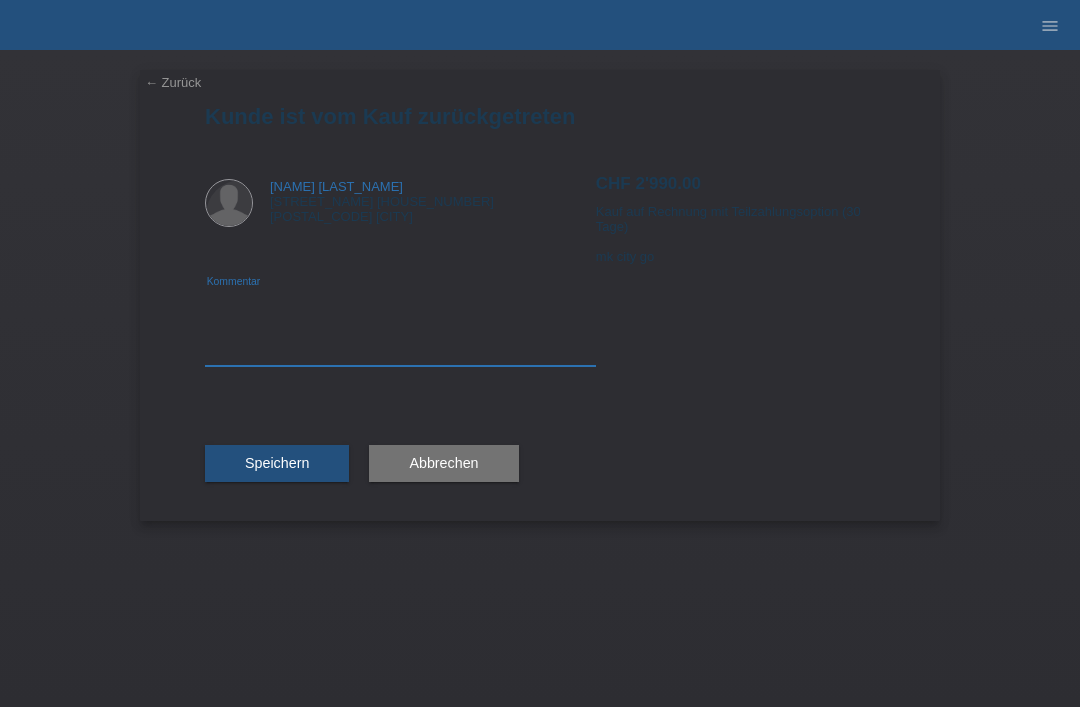 click at bounding box center (400, 327) 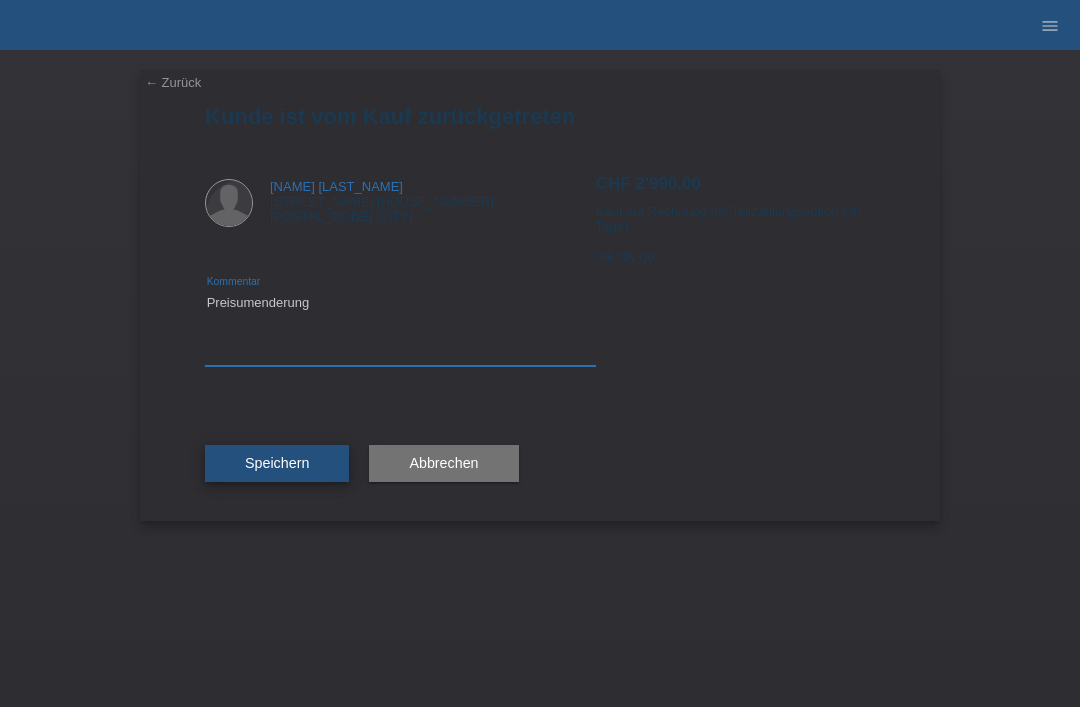 type on "Preisumenderung" 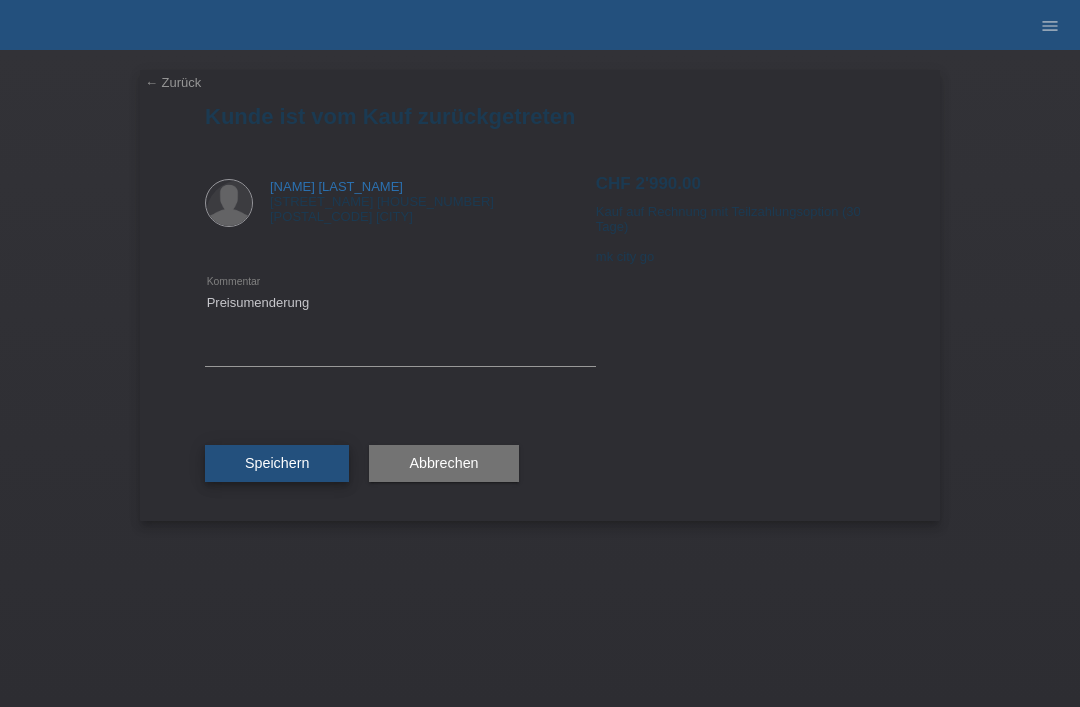 click on "Speichern" at bounding box center [277, 464] 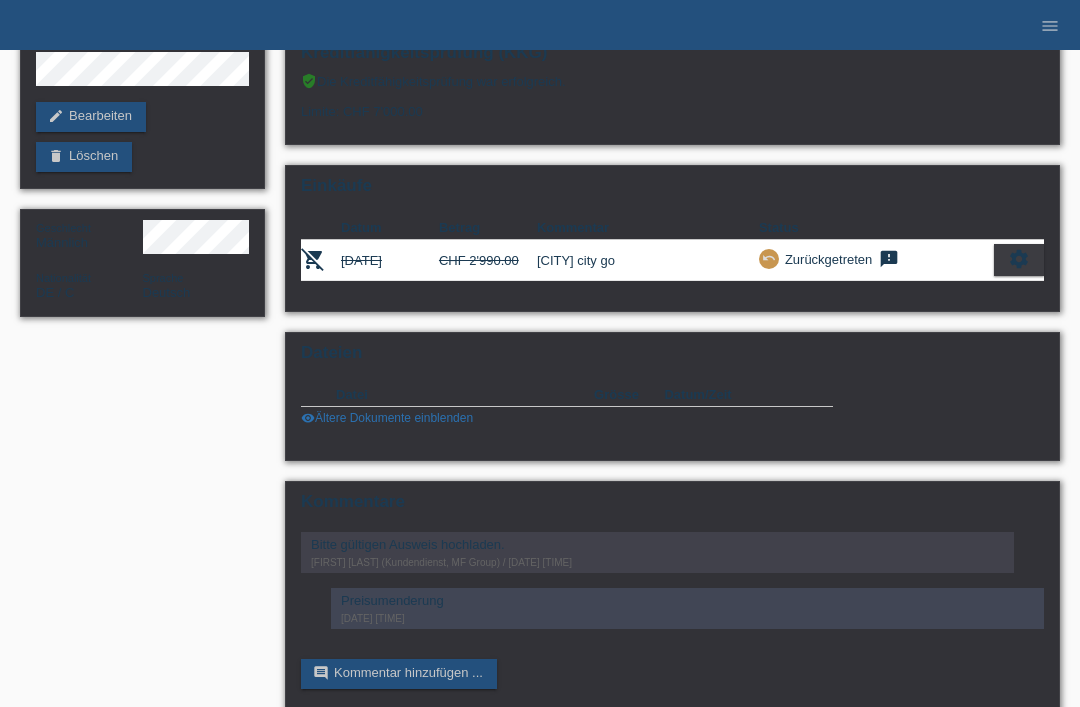 scroll, scrollTop: 0, scrollLeft: 0, axis: both 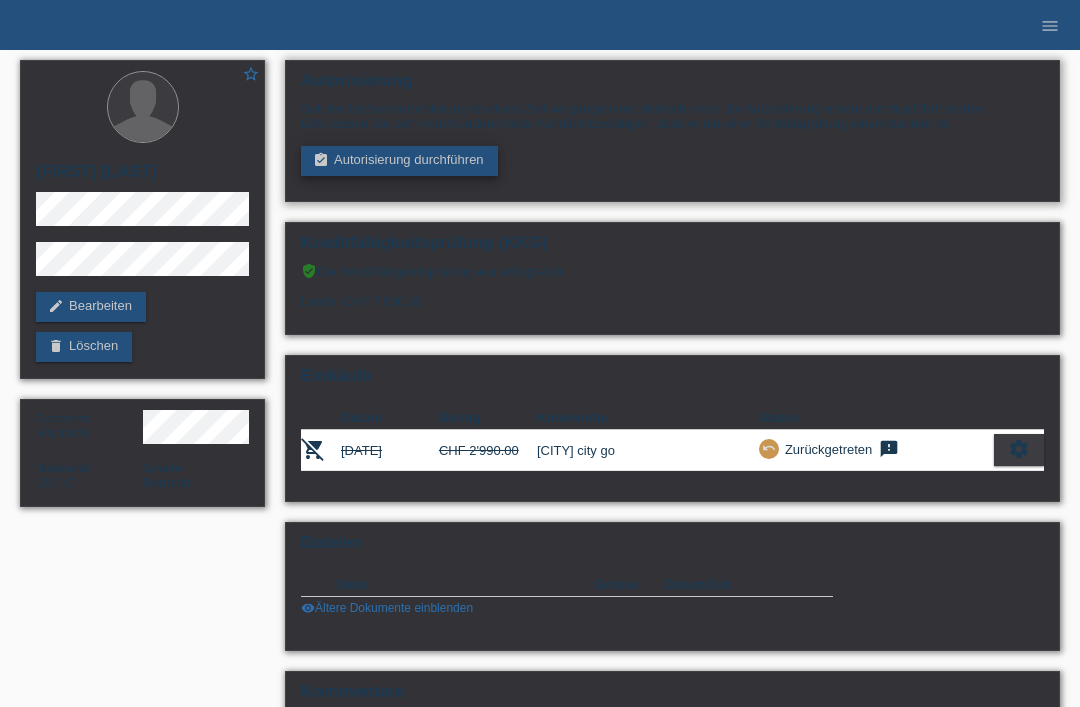click on "assignment_turned_in  Autorisierung durchführen" at bounding box center (399, 161) 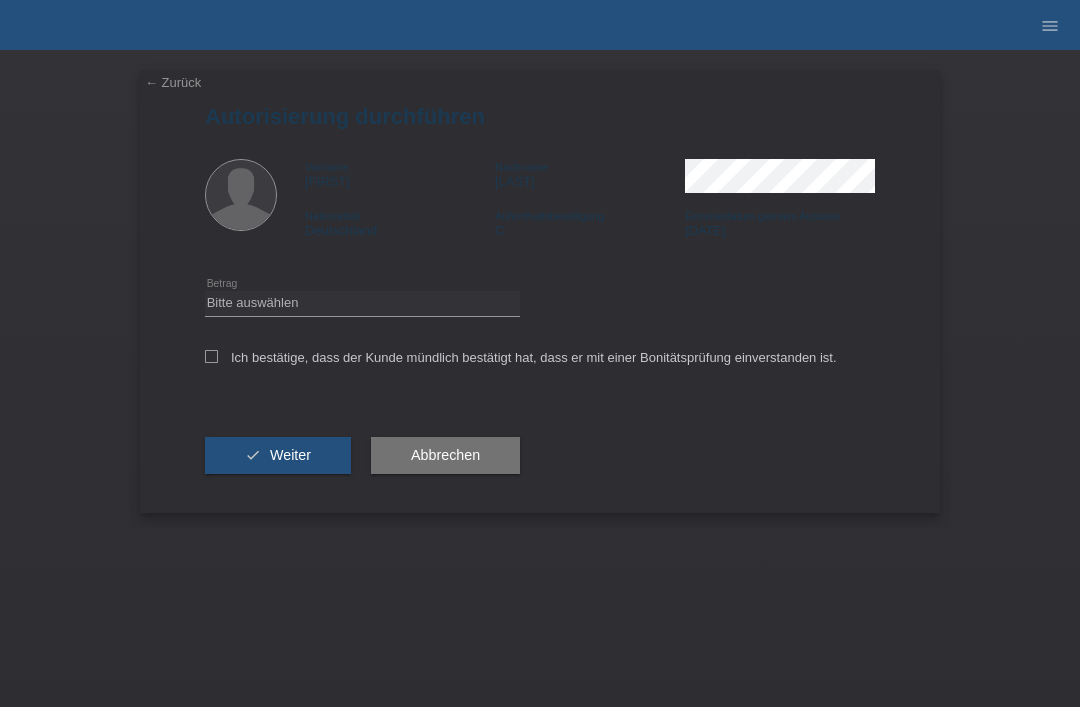 scroll, scrollTop: 0, scrollLeft: 0, axis: both 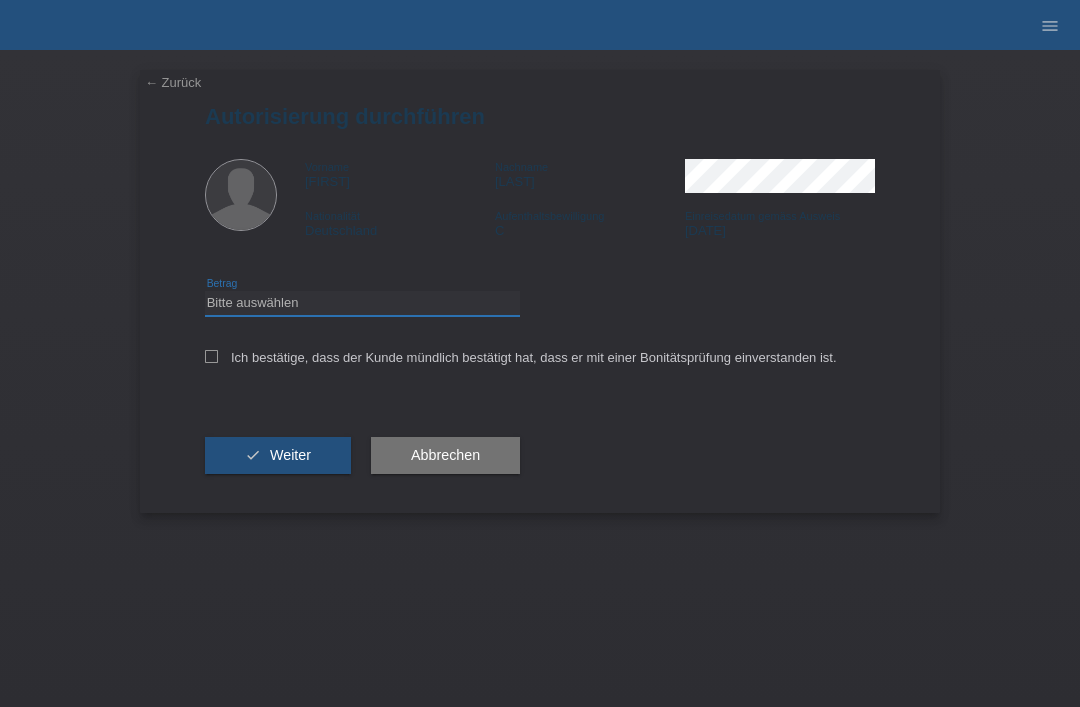 click on "Bitte auswählen
CHF 1.00 - CHF 499.00
CHF 500.00 - CHF 1'999.00
CHF 2'000.00 - CHF 15'000.00" at bounding box center (362, 303) 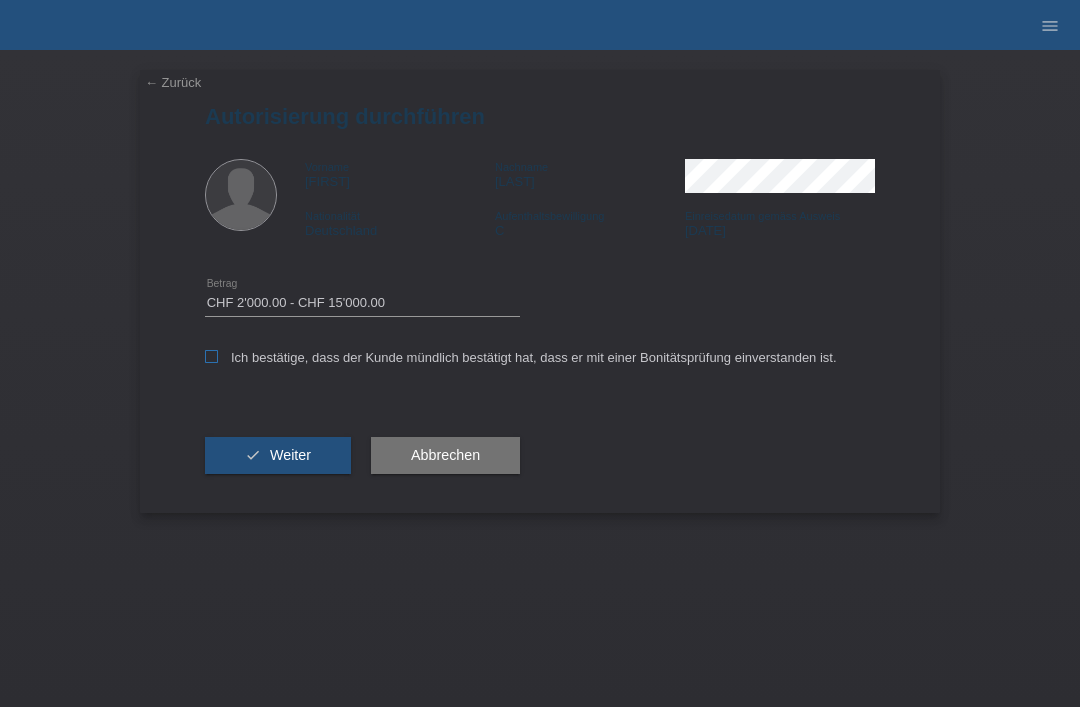 click at bounding box center (211, 356) 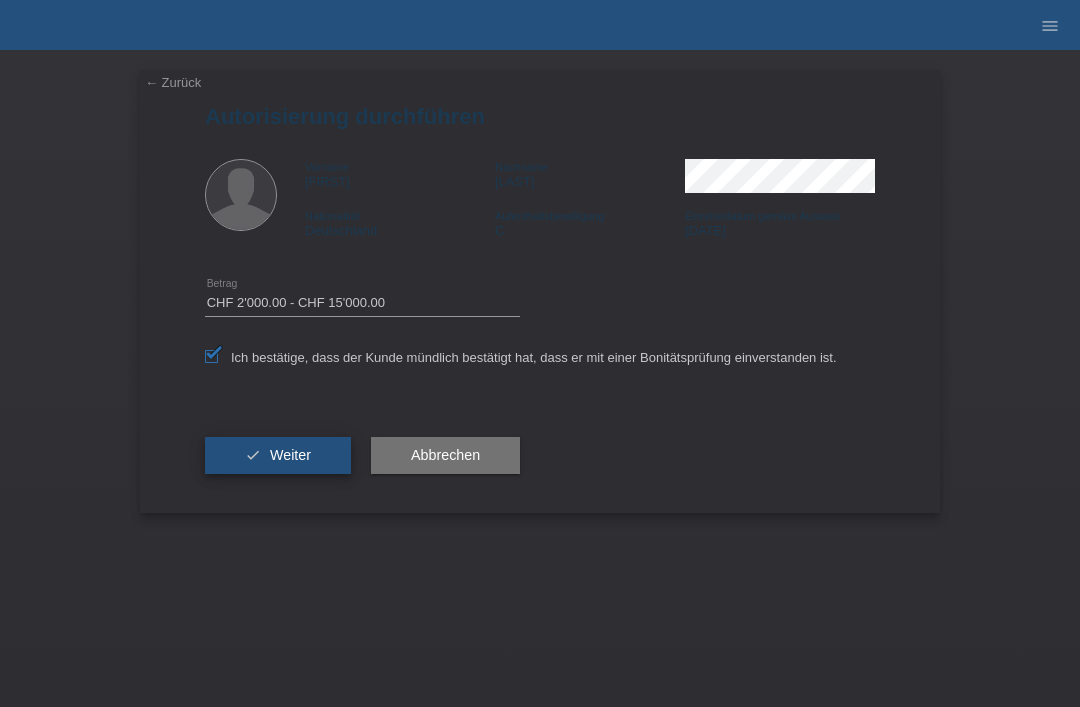 click on "Weiter" at bounding box center [290, 455] 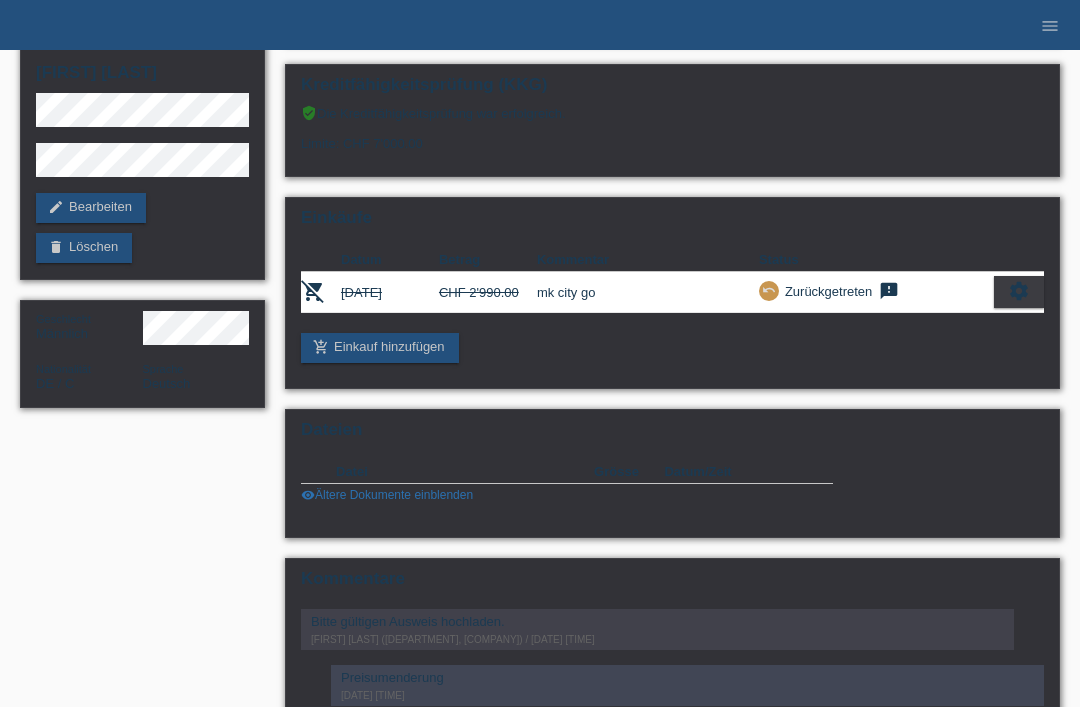 scroll, scrollTop: 100, scrollLeft: 0, axis: vertical 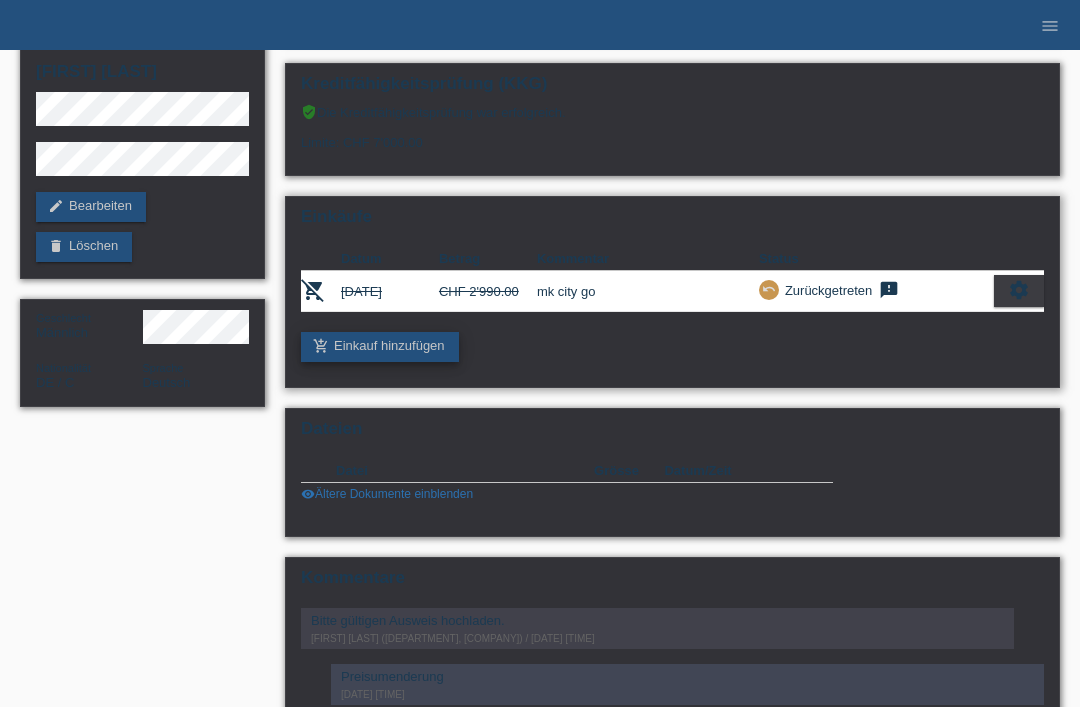 click on "add_shopping_cart  Einkauf hinzufügen" at bounding box center (380, 347) 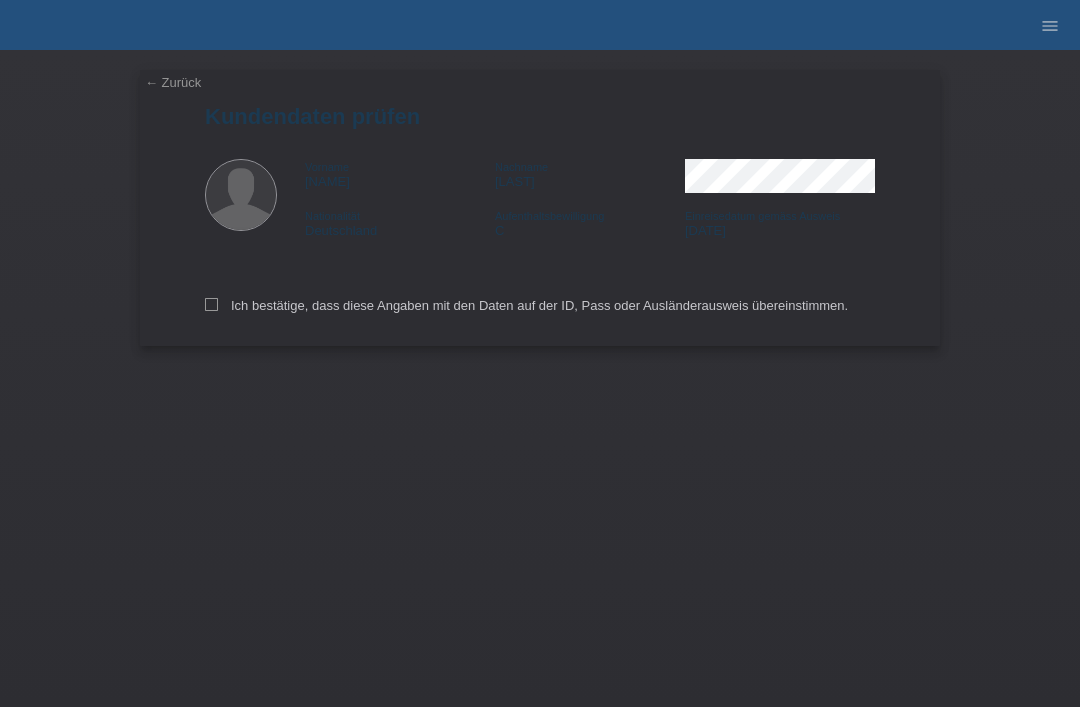 scroll, scrollTop: 0, scrollLeft: 0, axis: both 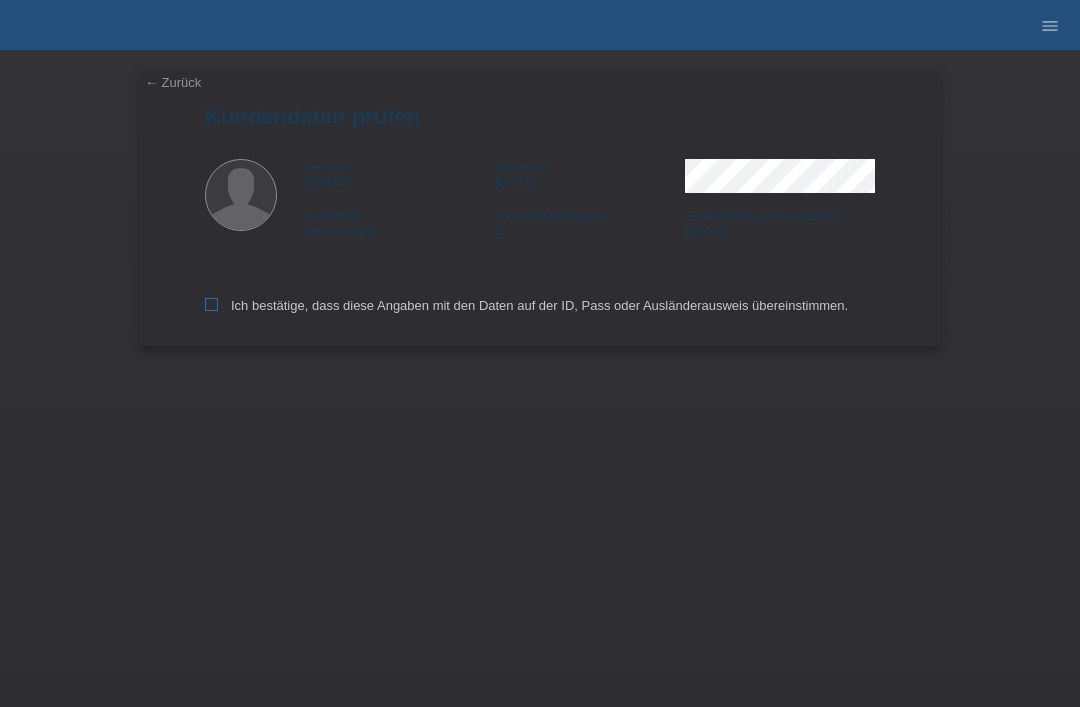 click on "Ich bestätige, dass diese Angaben mit den Daten auf der ID, Pass oder Ausländerausweis übereinstimmen." at bounding box center [526, 305] 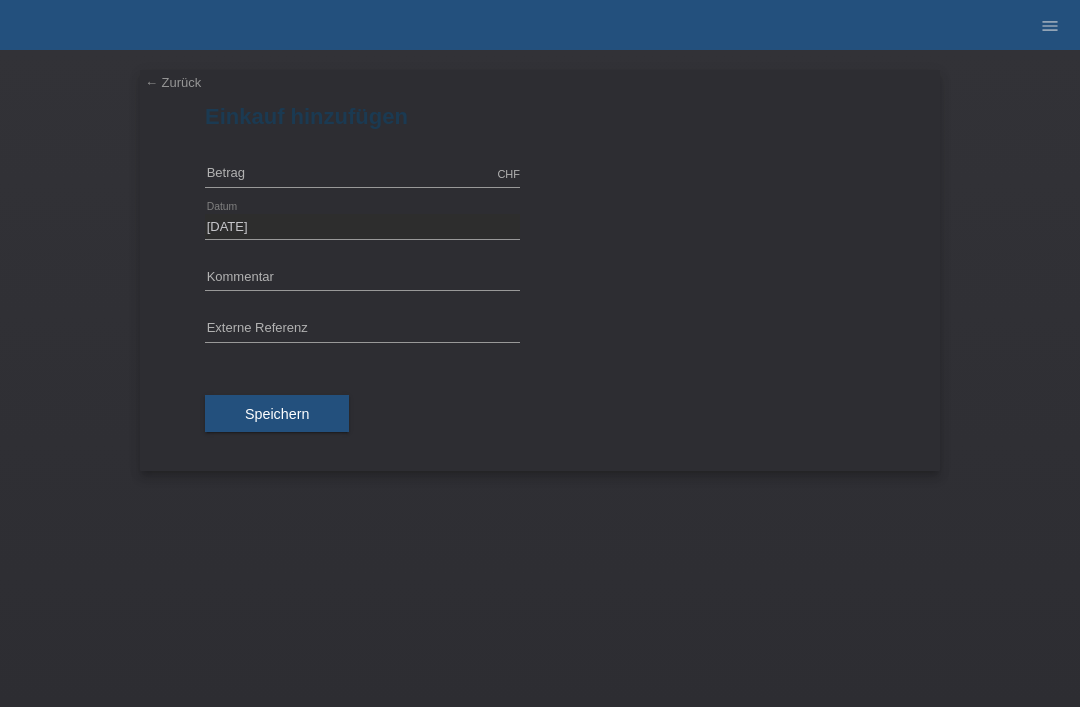 scroll, scrollTop: 0, scrollLeft: 0, axis: both 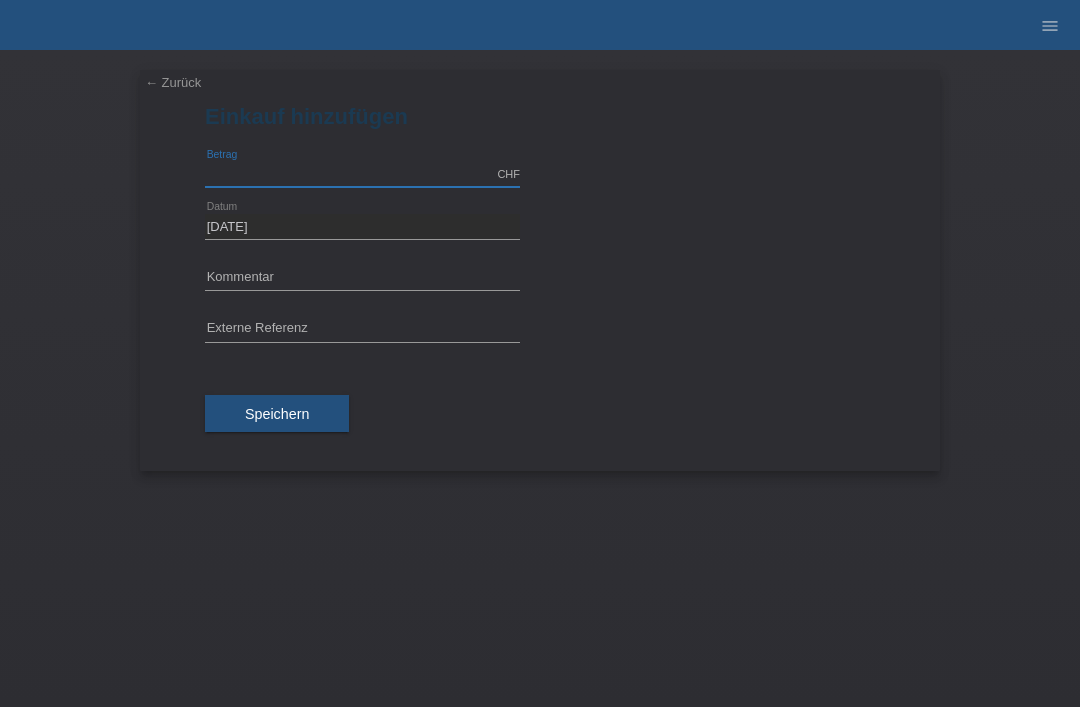 click at bounding box center [362, 174] 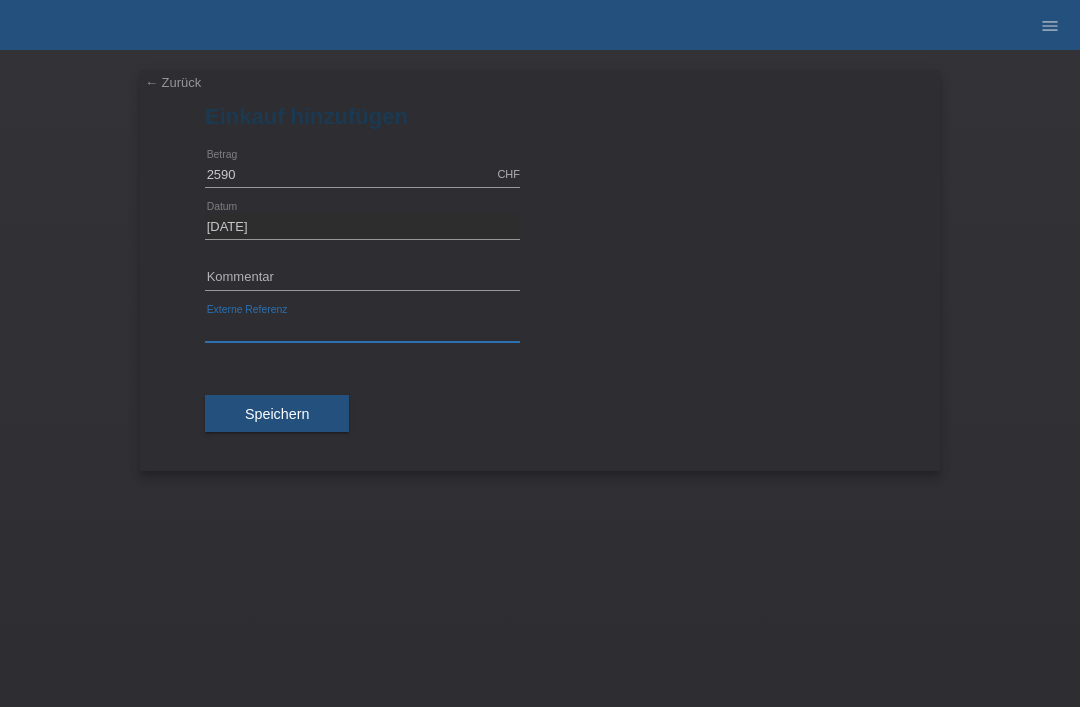 click at bounding box center [362, 329] 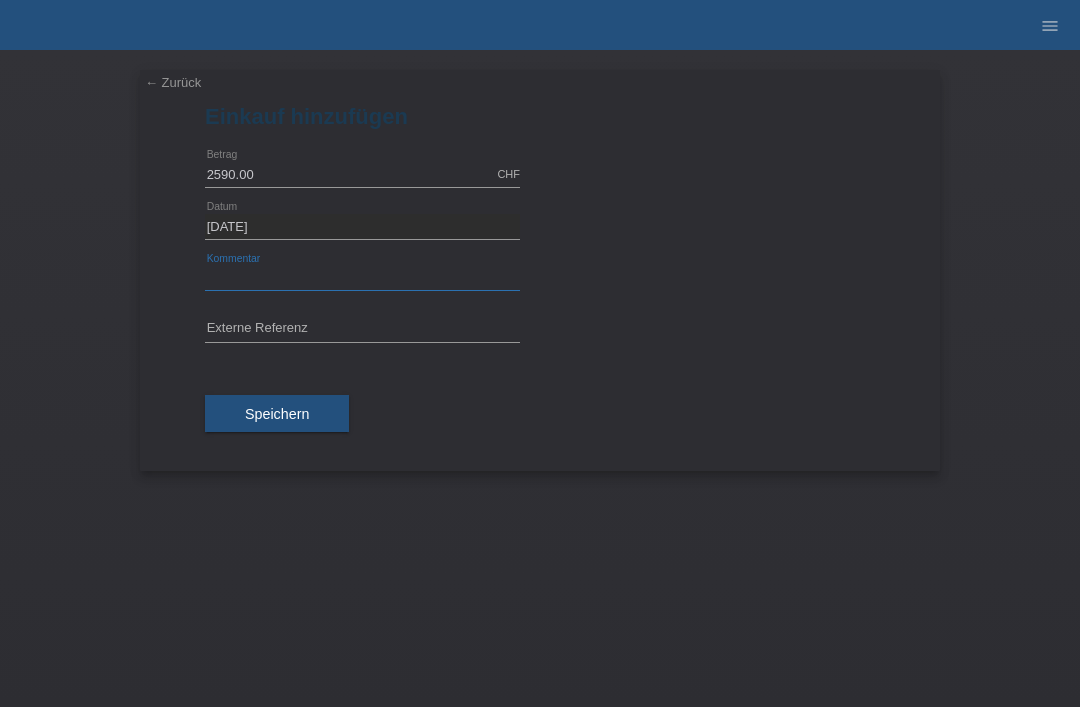 click at bounding box center (362, 278) 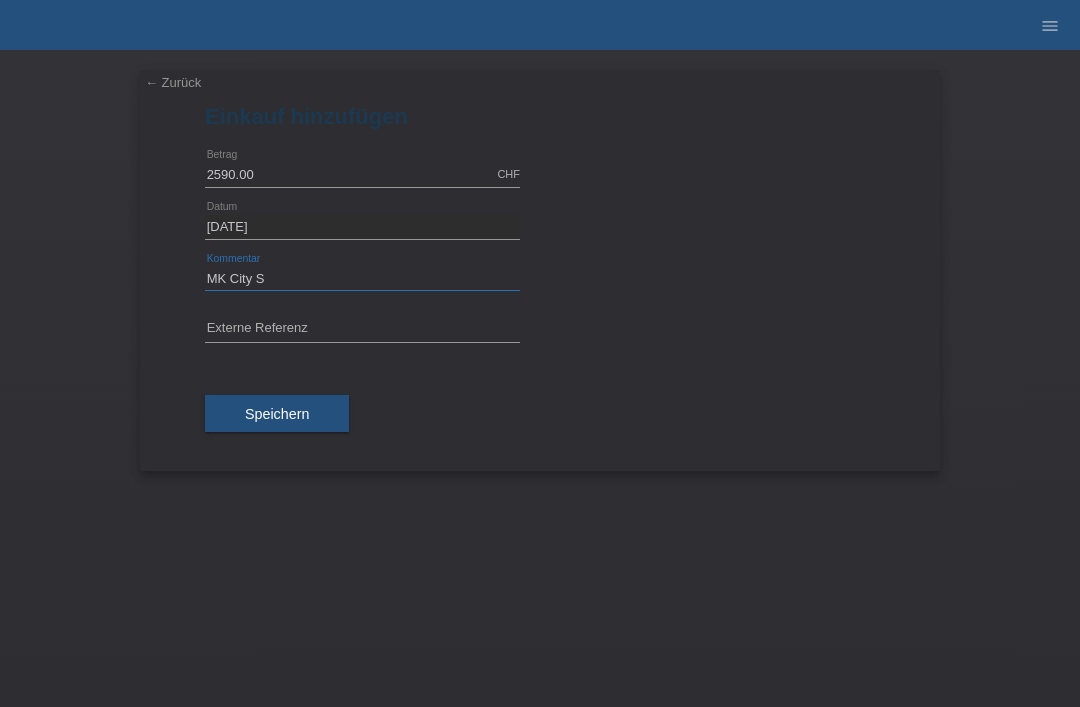 type on "MK City S" 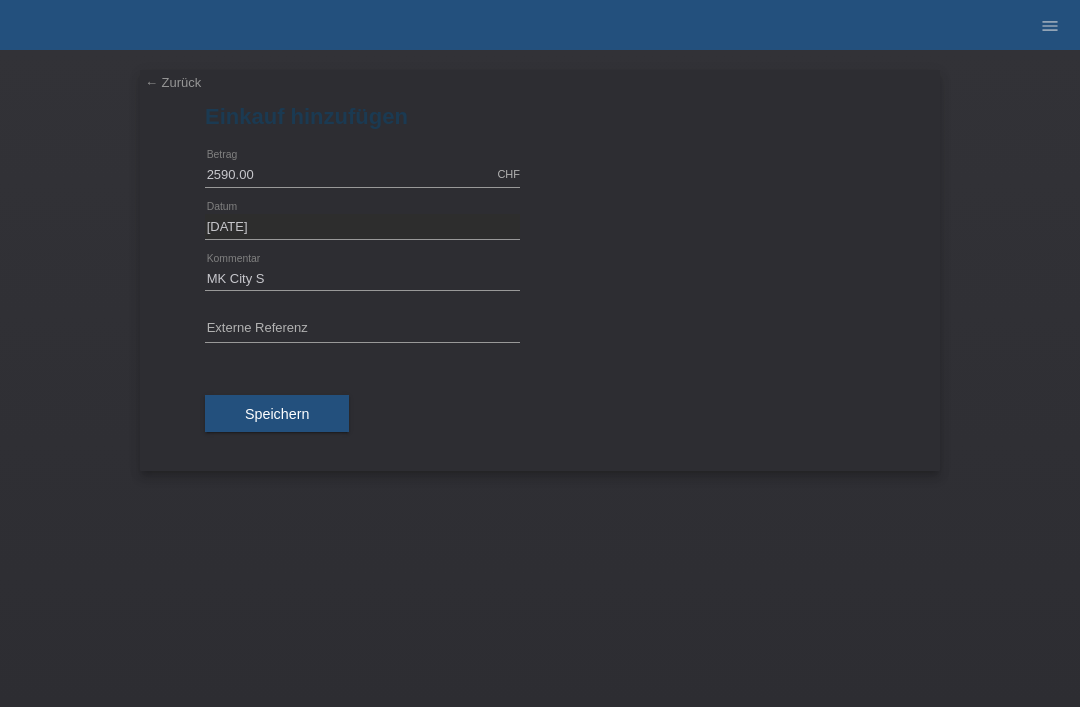 click on "Speichern" at bounding box center [540, 414] 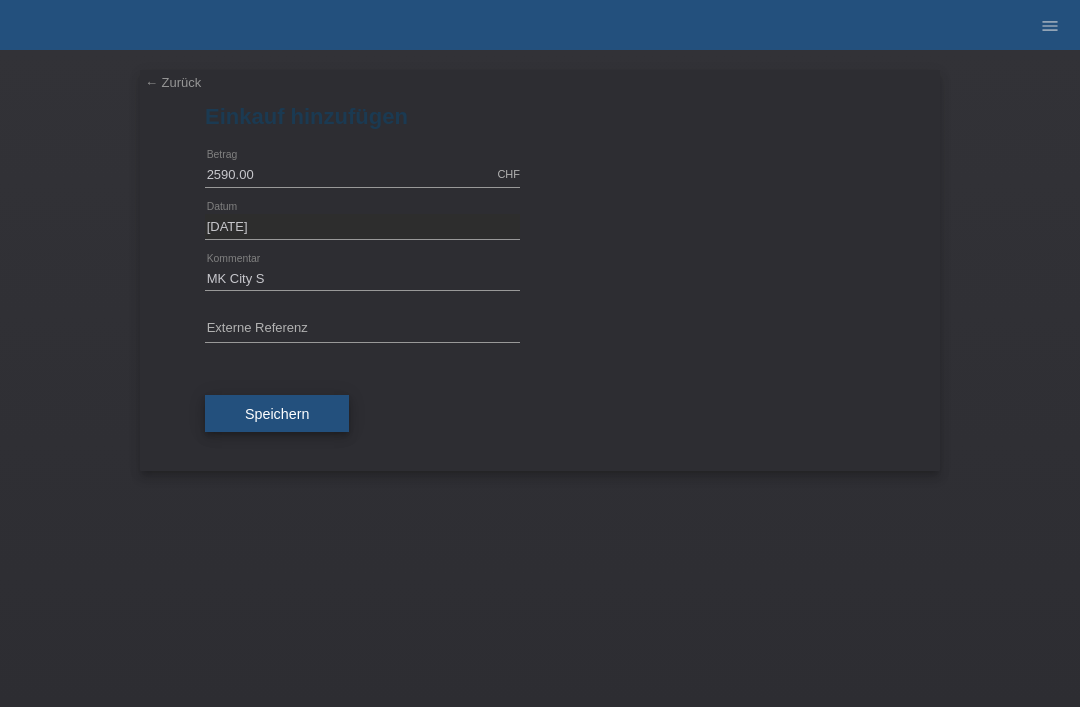 click on "Speichern" at bounding box center [277, 414] 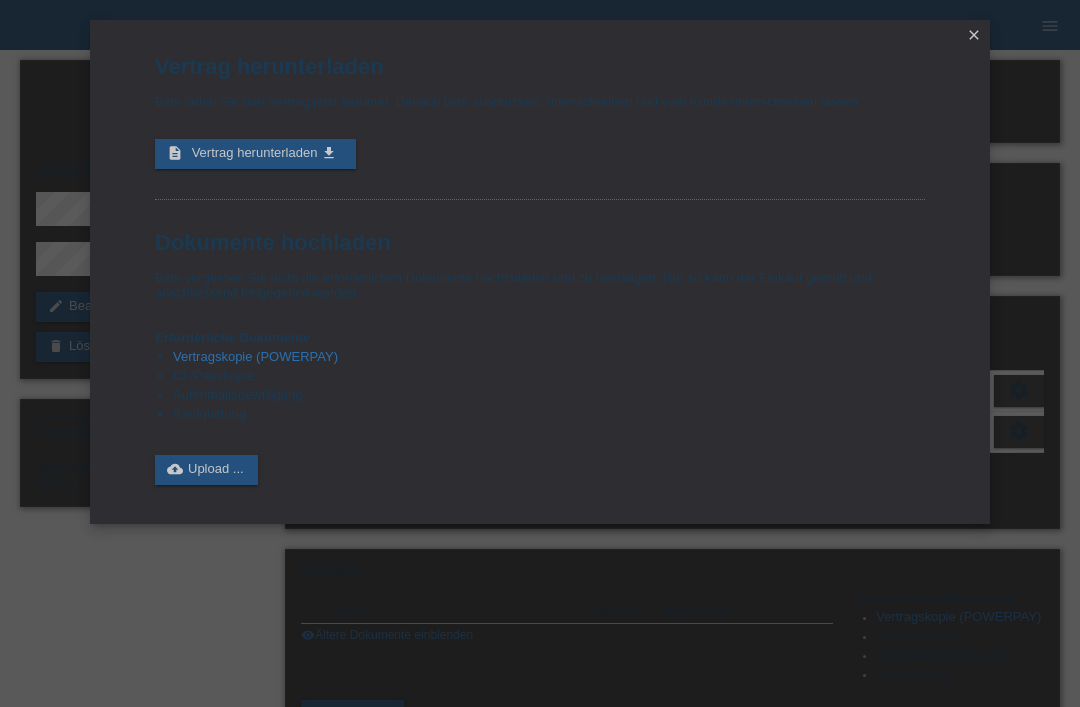 scroll, scrollTop: 0, scrollLeft: 0, axis: both 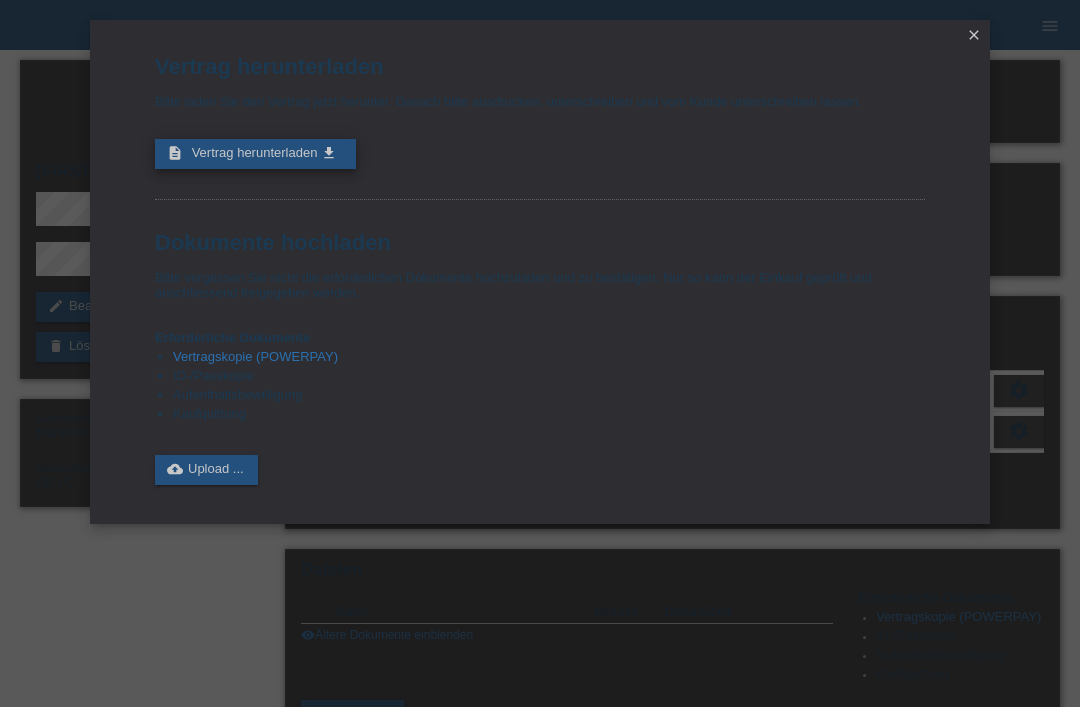 click on "Vertrag herunterladen" at bounding box center [255, 152] 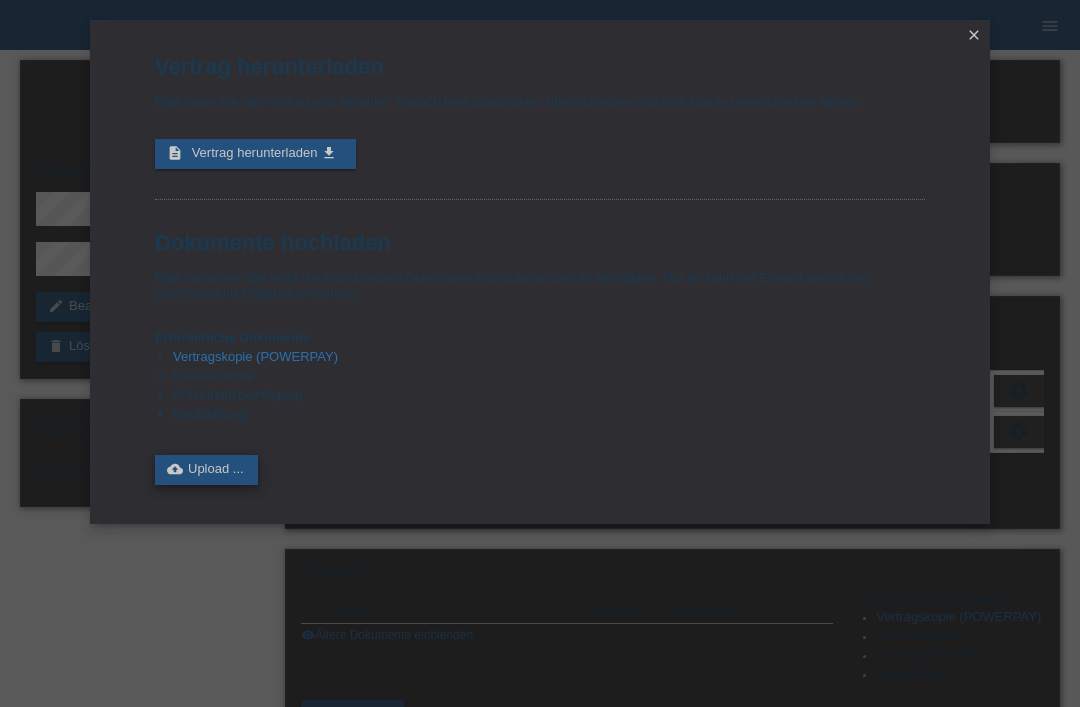 click on "cloud_upload  Upload ..." at bounding box center [206, 470] 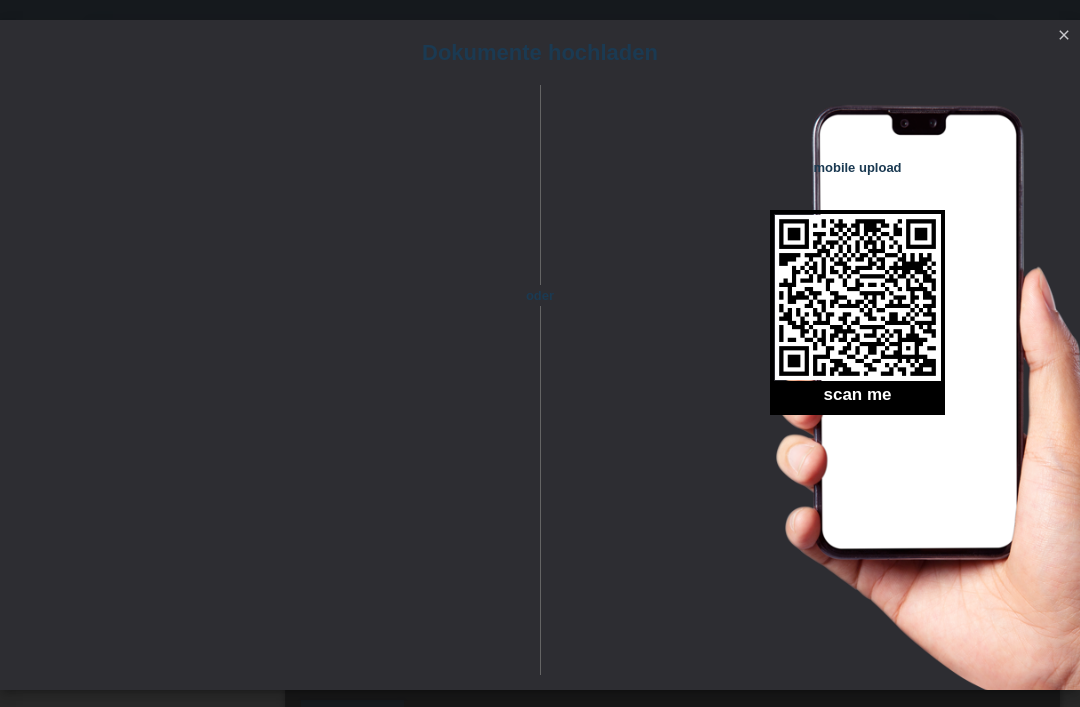 click on "close" at bounding box center [1064, 35] 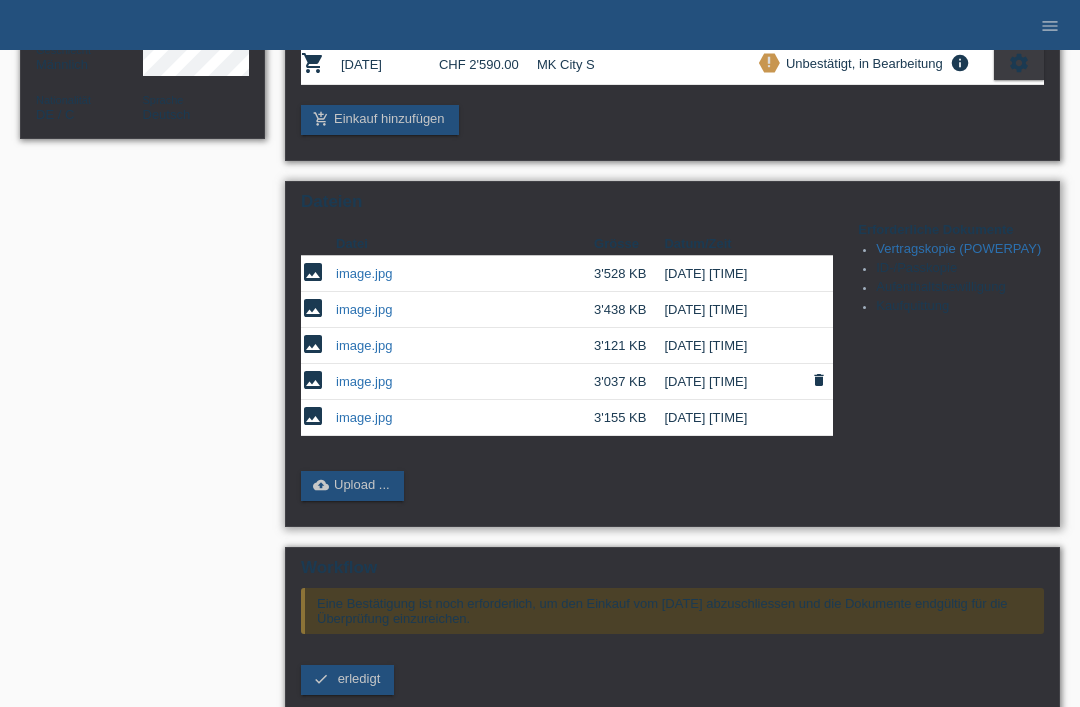 scroll, scrollTop: 377, scrollLeft: 0, axis: vertical 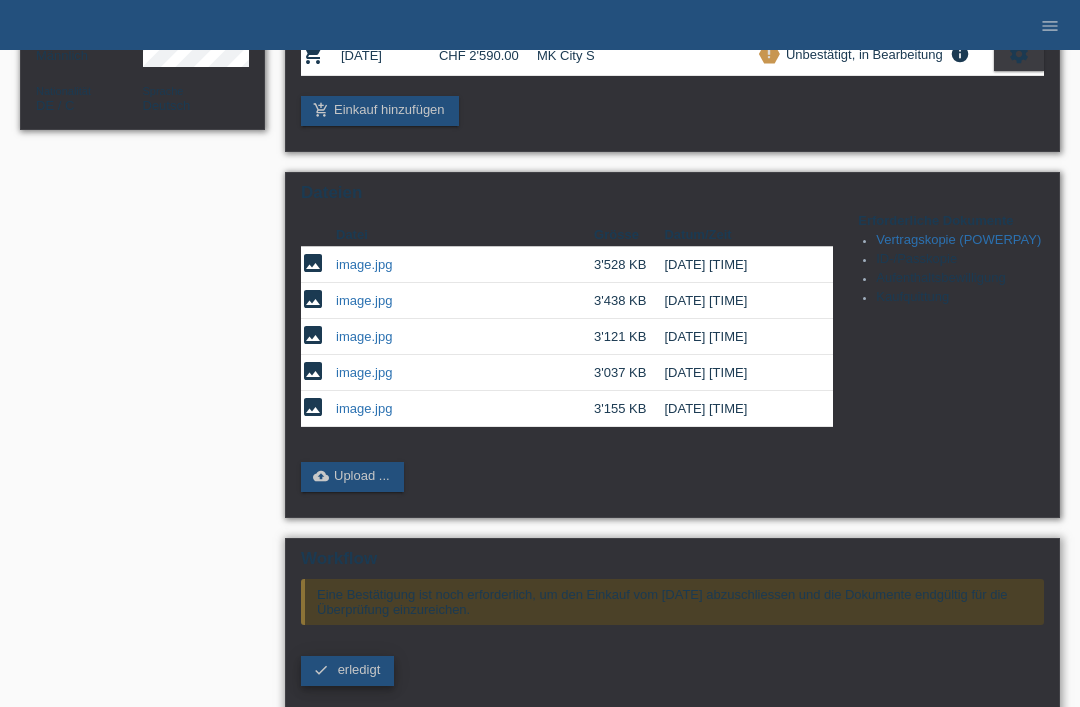 click on "erledigt" at bounding box center (359, 669) 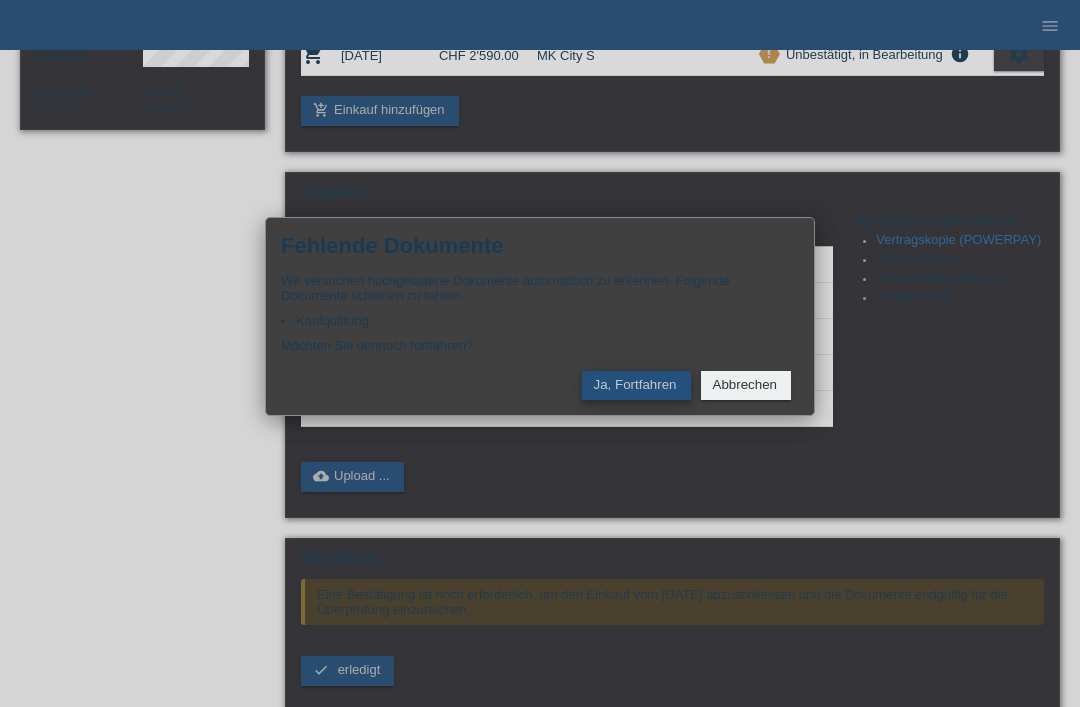 click on "Ja, Fortfahren" at bounding box center [636, 385] 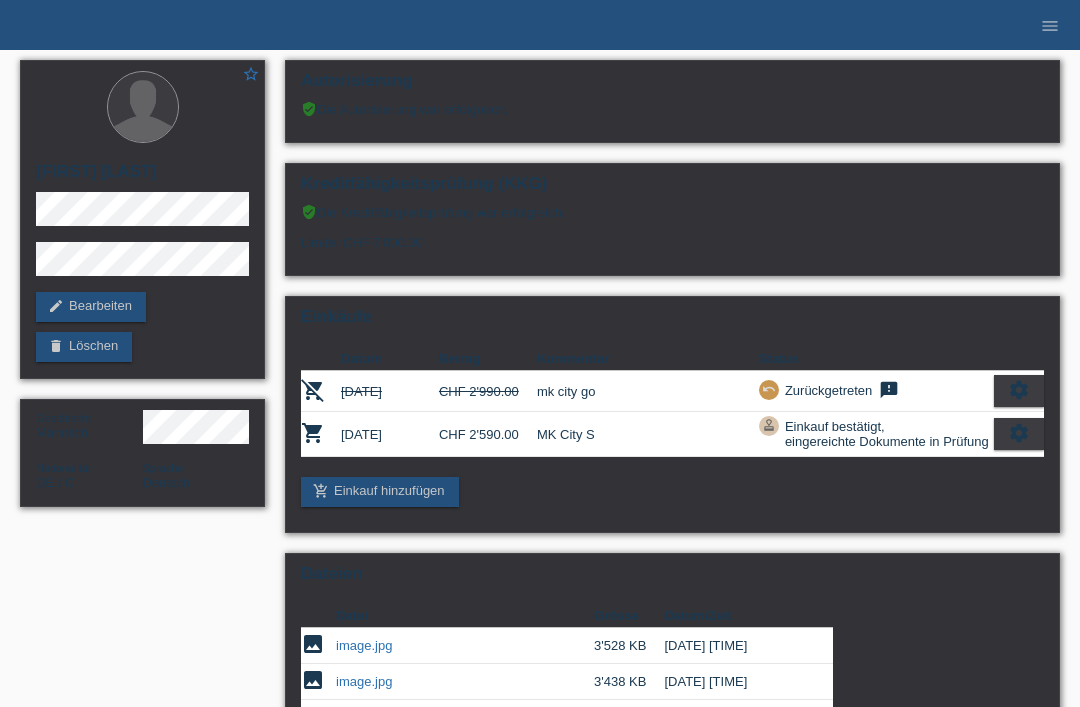 scroll, scrollTop: 441, scrollLeft: 0, axis: vertical 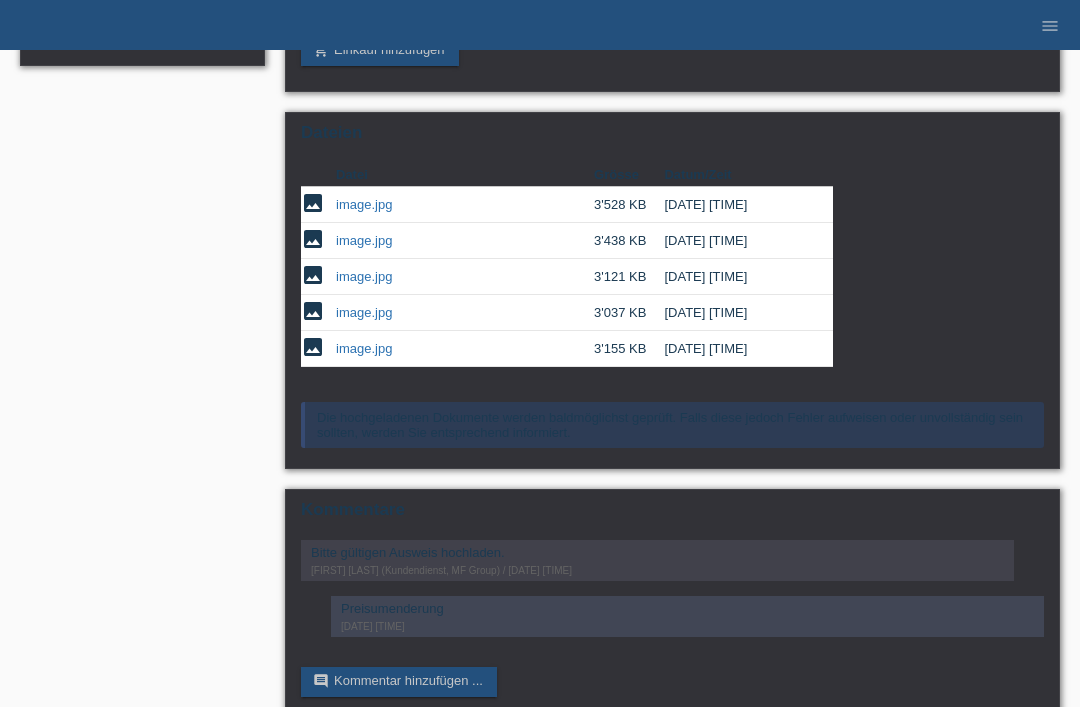click on "menu" at bounding box center (1050, 25) 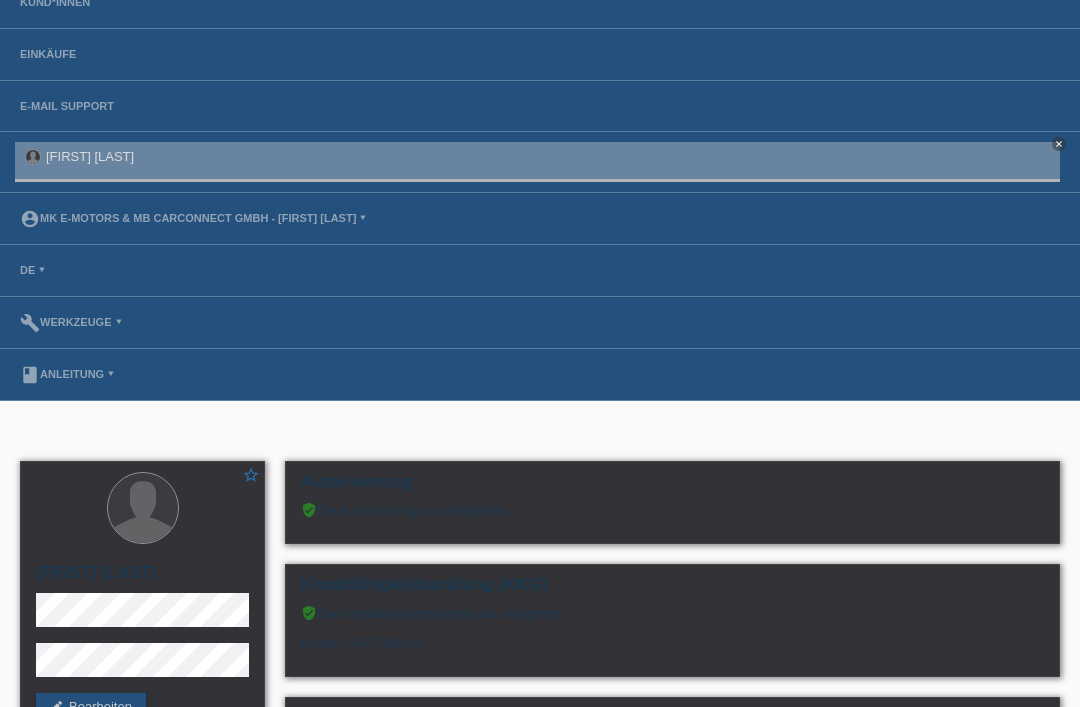 scroll, scrollTop: 0, scrollLeft: 0, axis: both 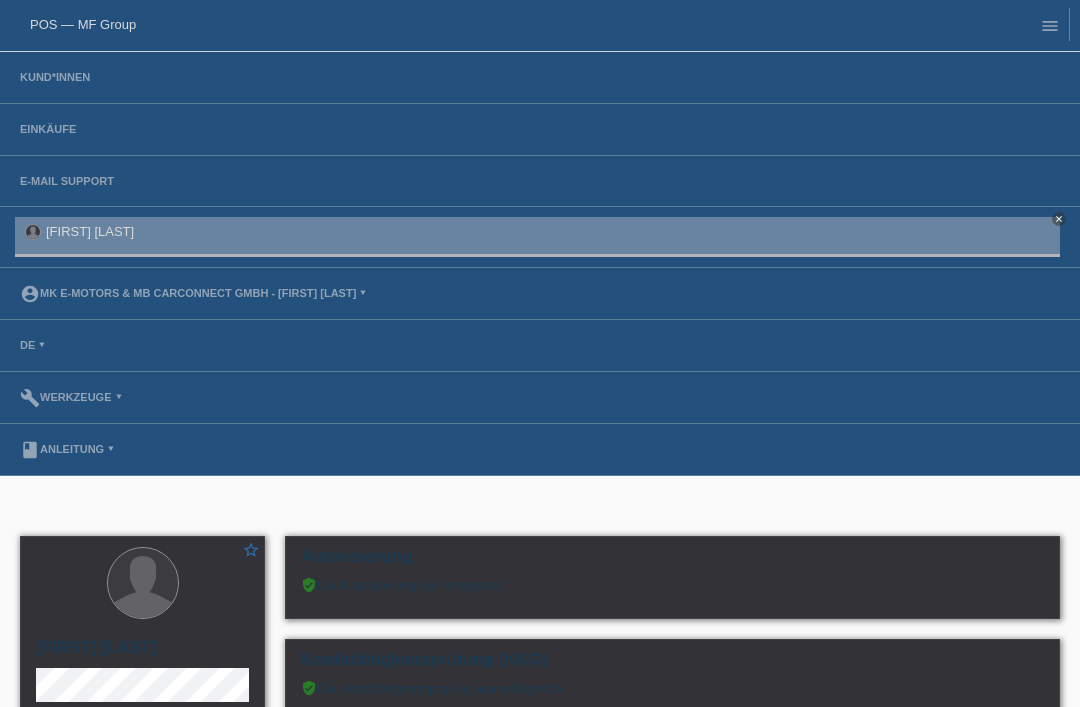 click on "menu" at bounding box center [1045, 25] 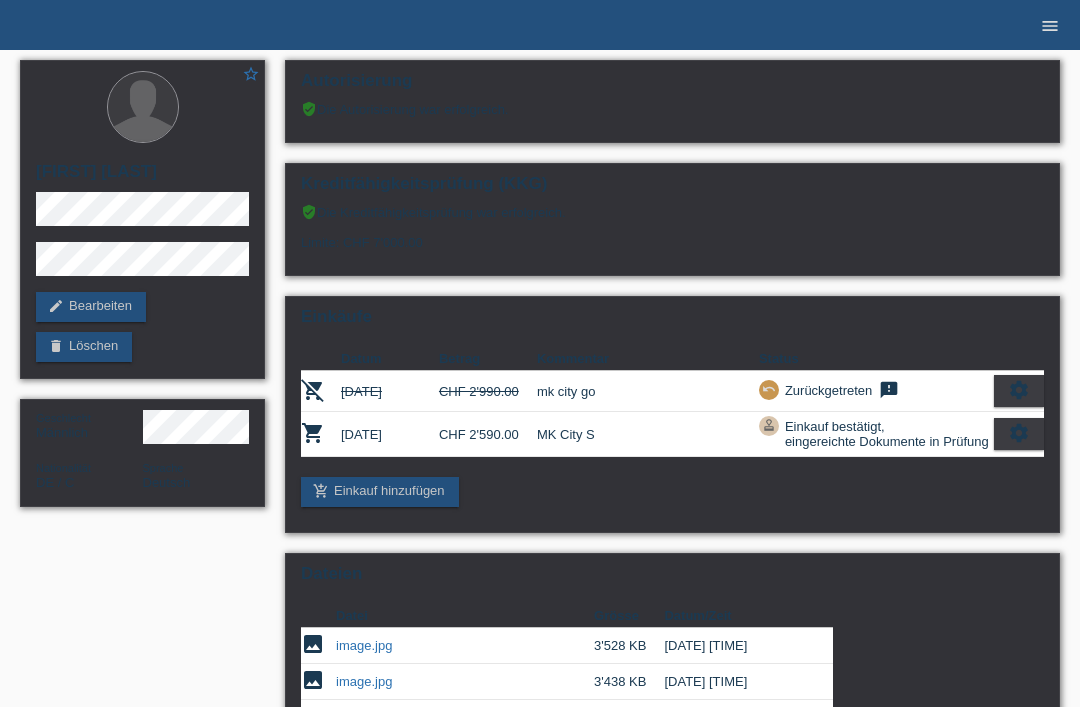 click on "menu" at bounding box center (1050, 26) 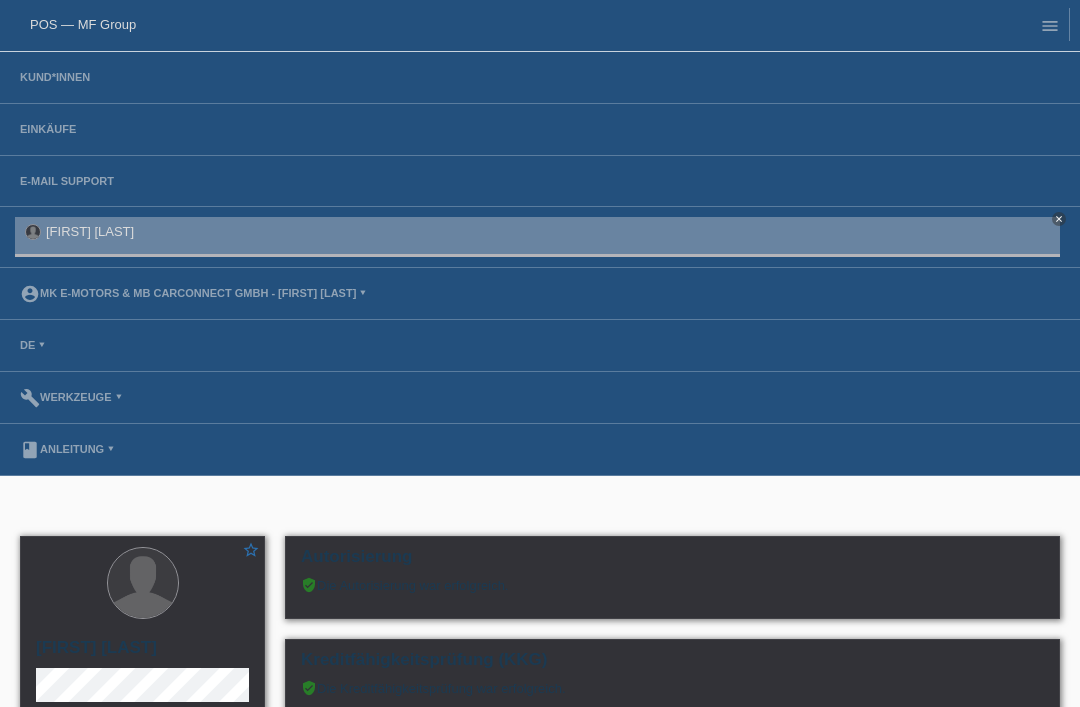 click on "Einkäufe" at bounding box center (540, 130) 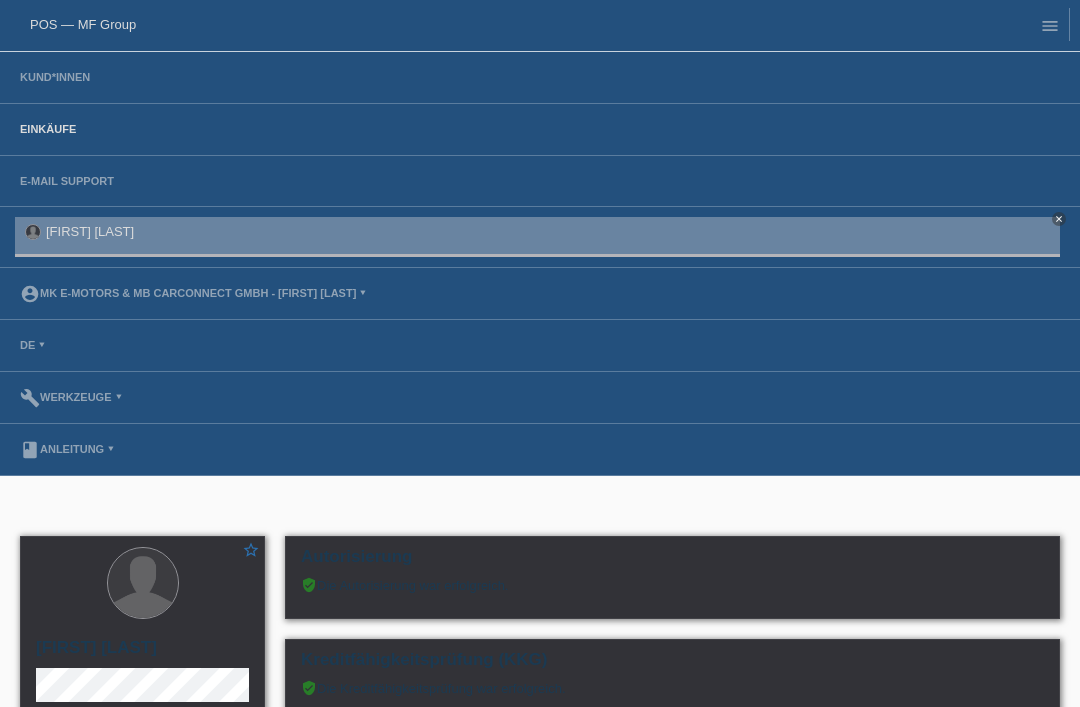 click on "Einkäufe" at bounding box center [48, 129] 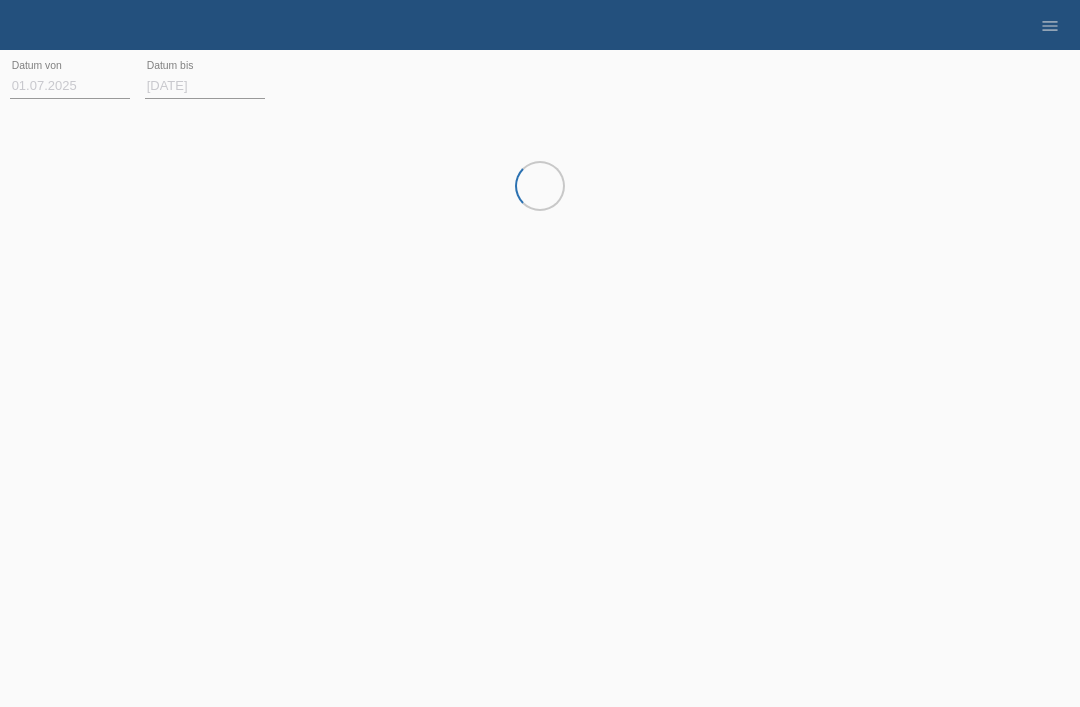 scroll, scrollTop: 0, scrollLeft: 0, axis: both 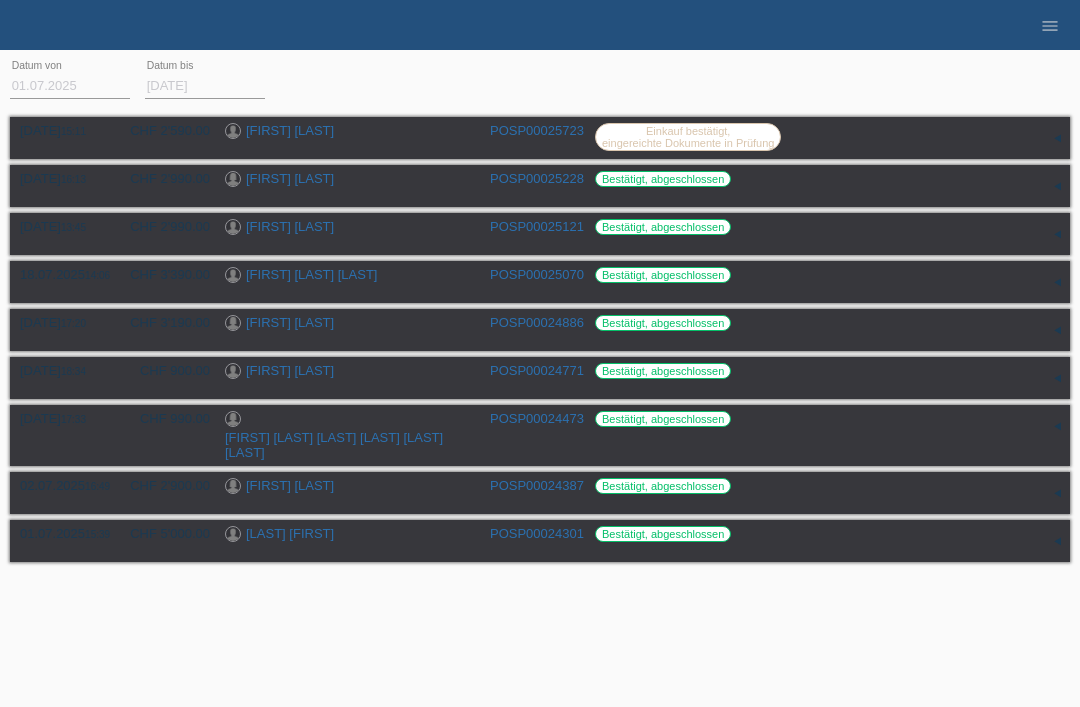 click on "menu" at bounding box center (1050, 25) 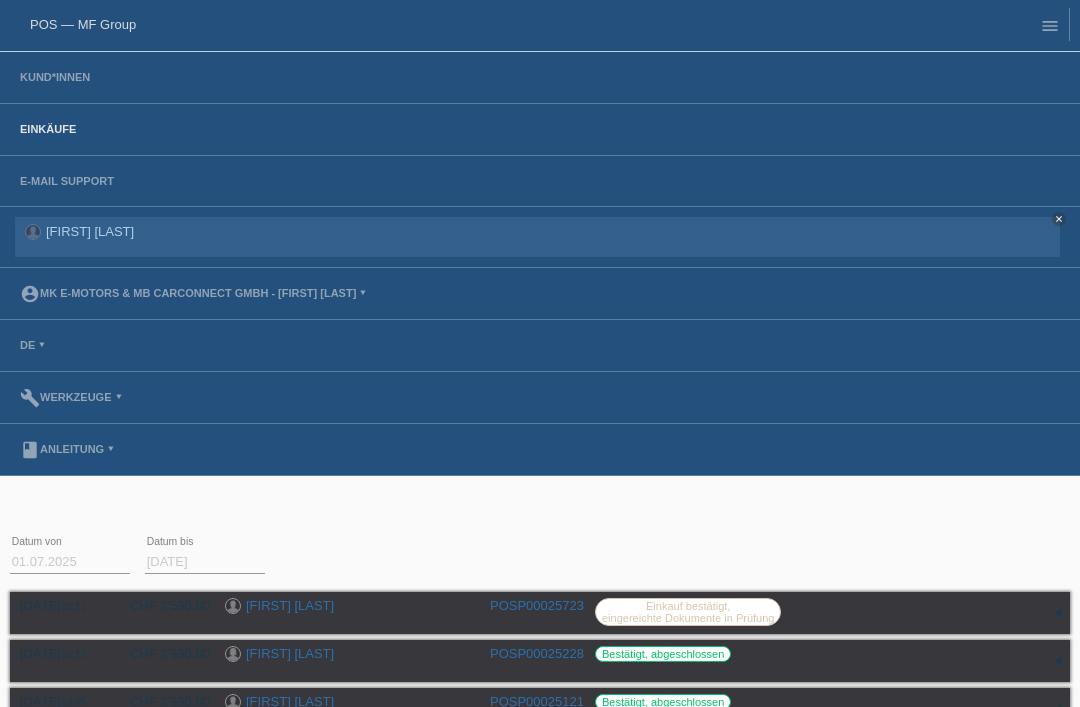 click on "POS — MF Group" at bounding box center (83, 24) 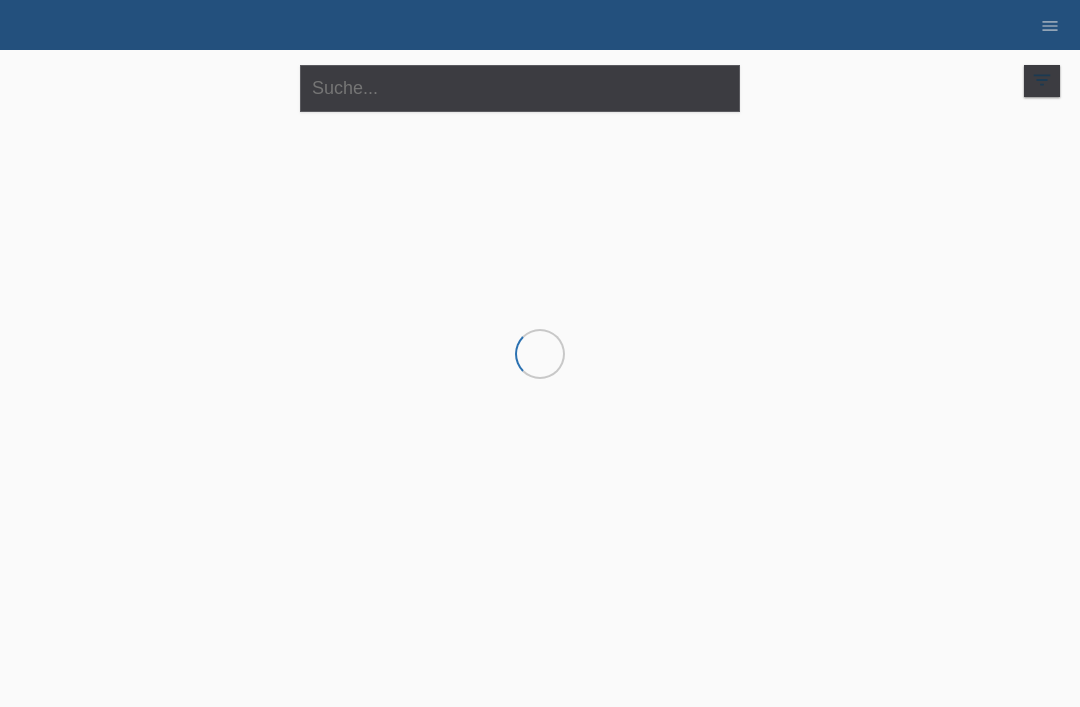 scroll, scrollTop: 0, scrollLeft: 0, axis: both 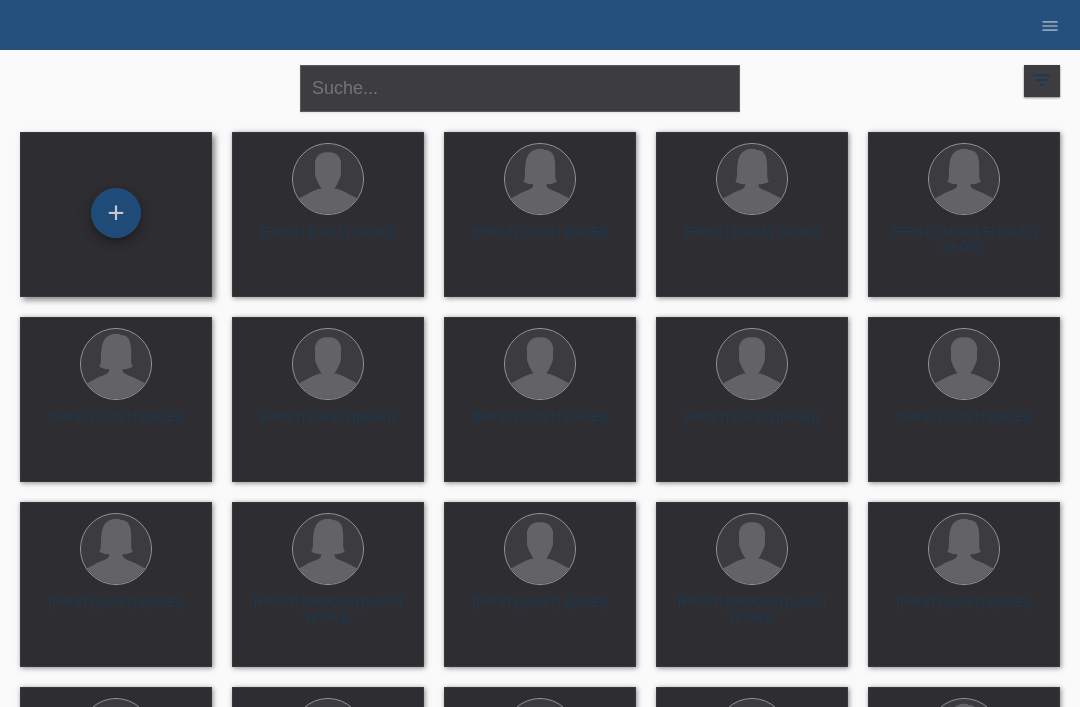 click on "+" at bounding box center [116, 213] 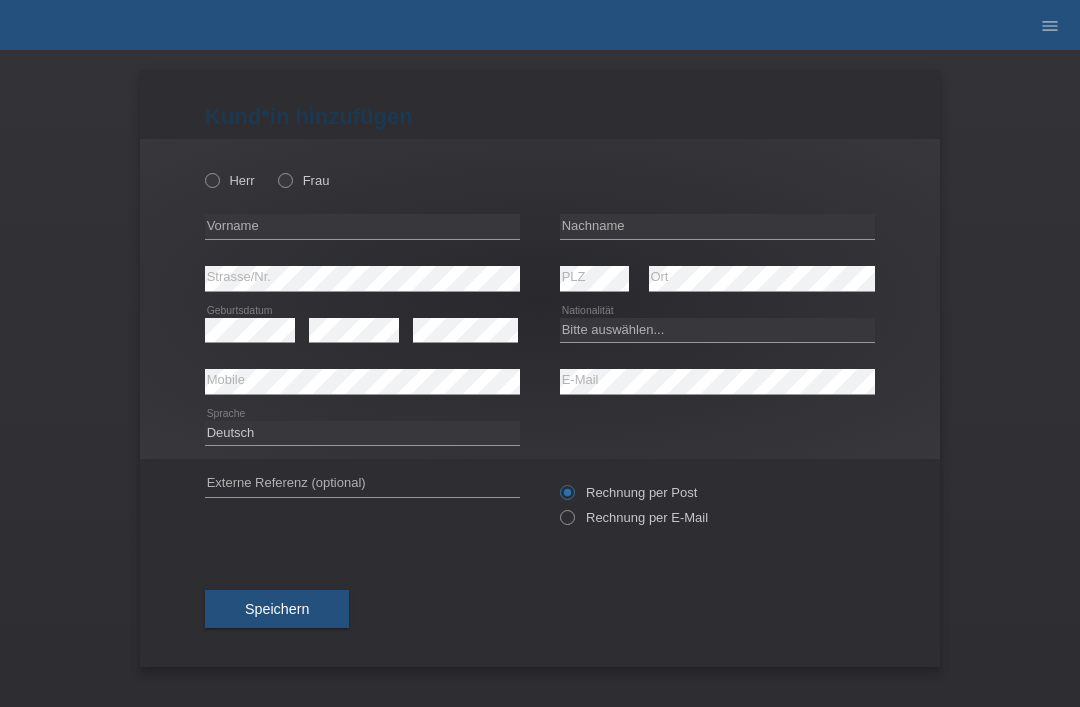 scroll, scrollTop: 0, scrollLeft: 0, axis: both 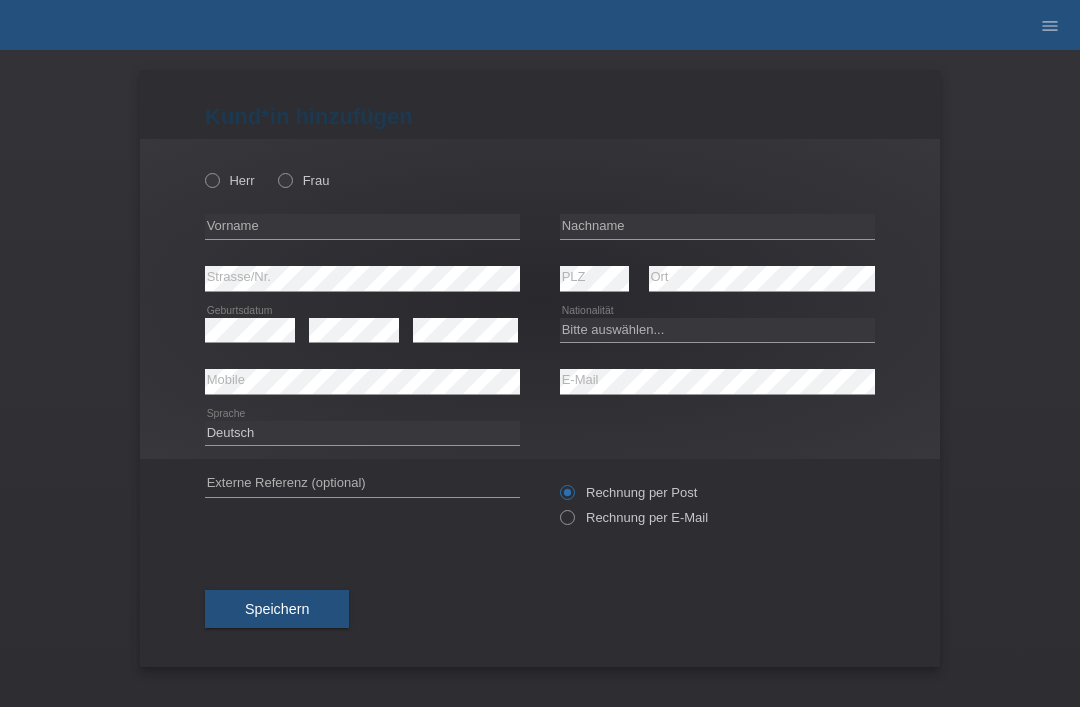 click on "Herr
Frau
error
Vorname
error" at bounding box center (540, 299) 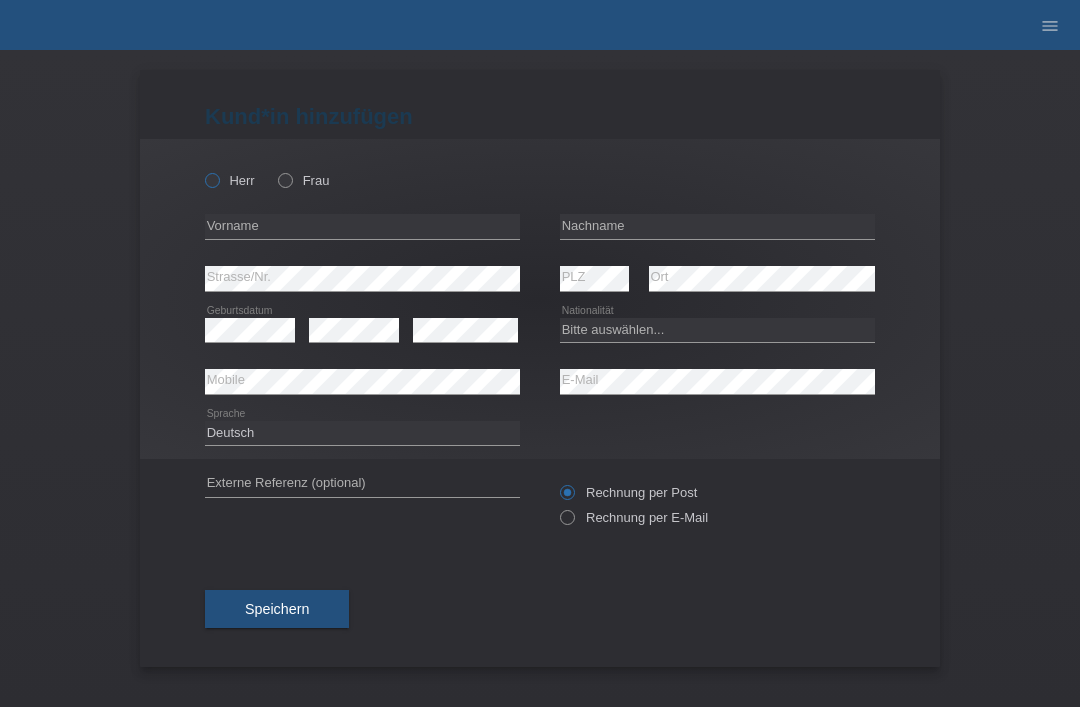 click on "Herr" at bounding box center (230, 180) 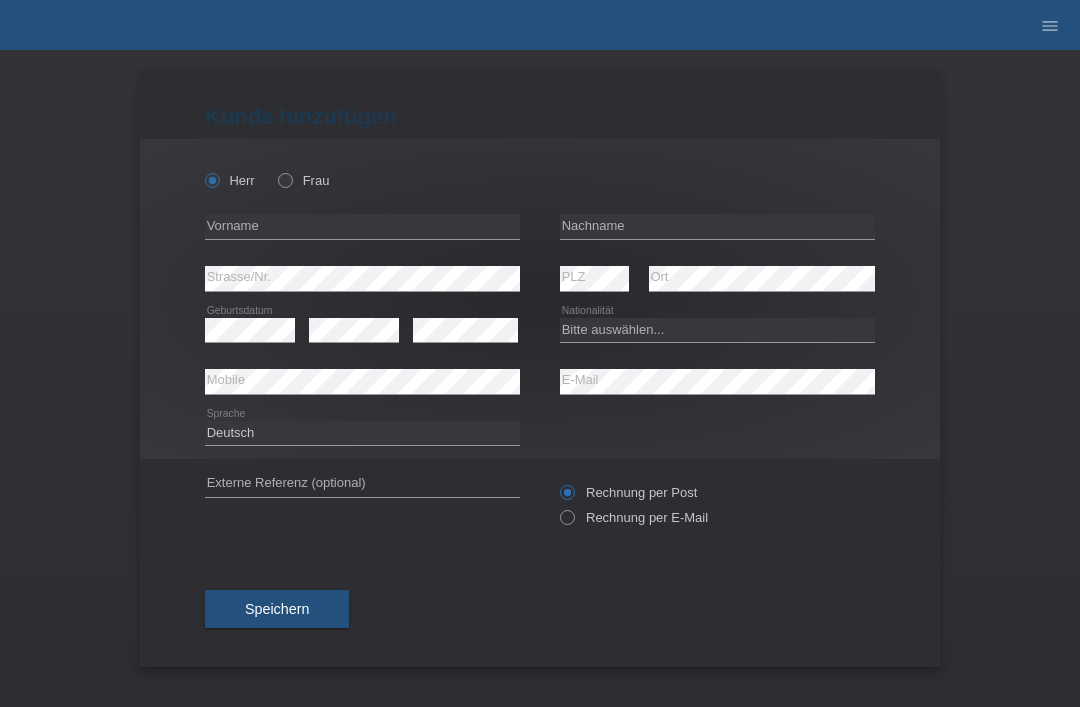 click on "error
Strasse/Nr." at bounding box center [362, 279] 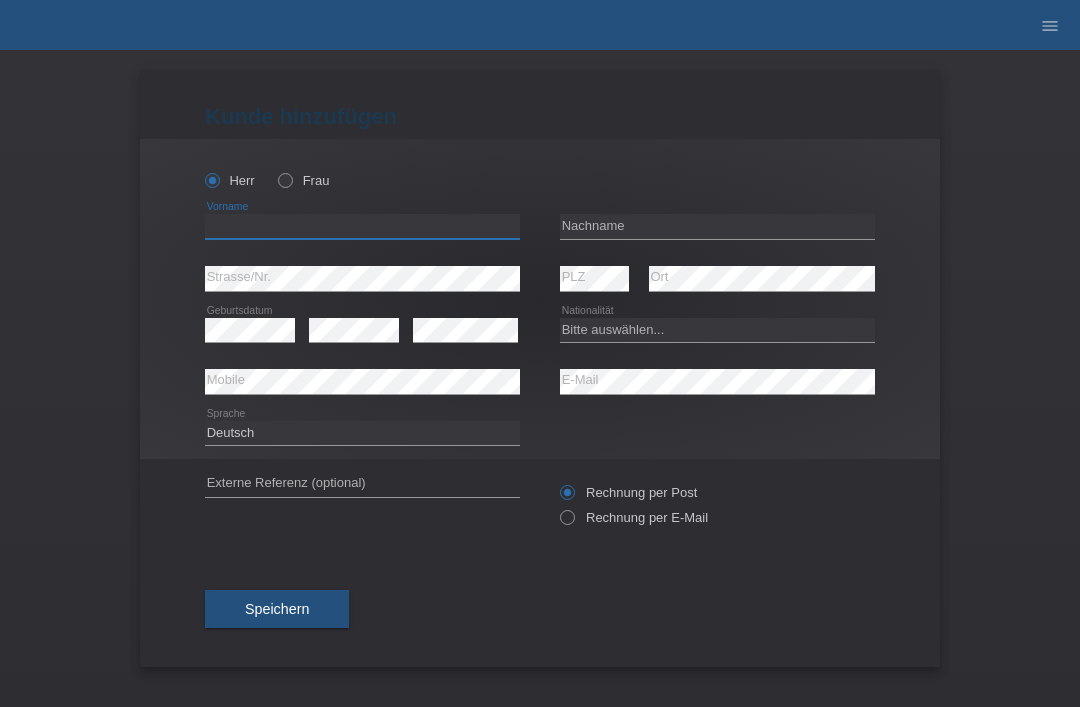 click at bounding box center [362, 226] 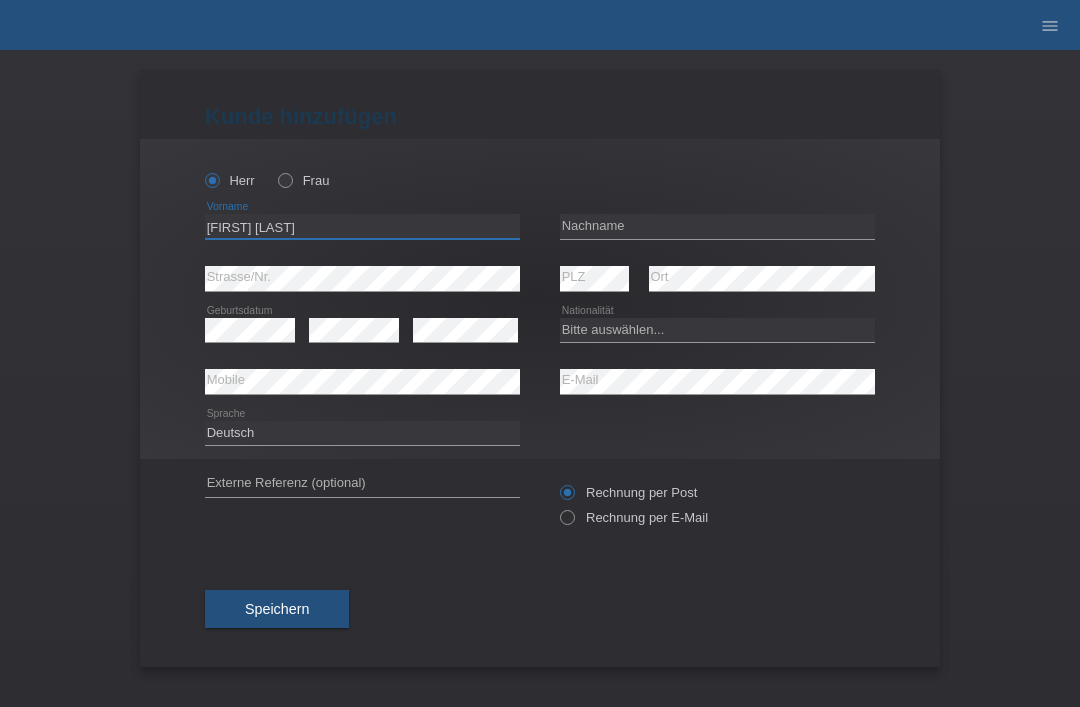 type on "Yeshi Wanghuck" 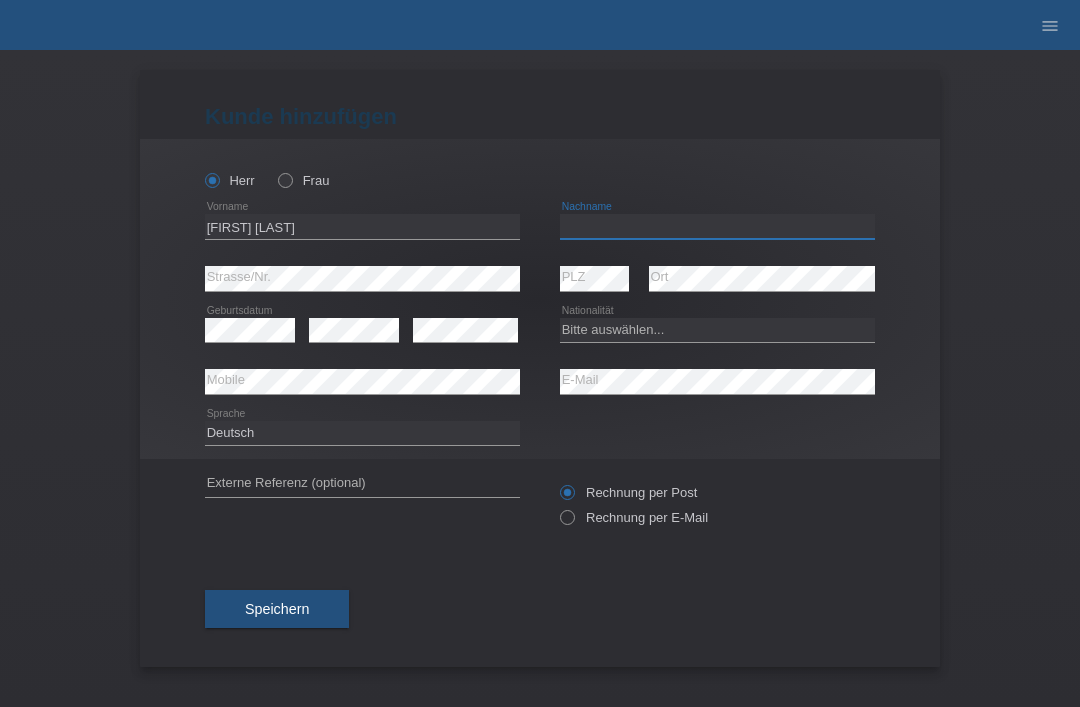 click at bounding box center (717, 226) 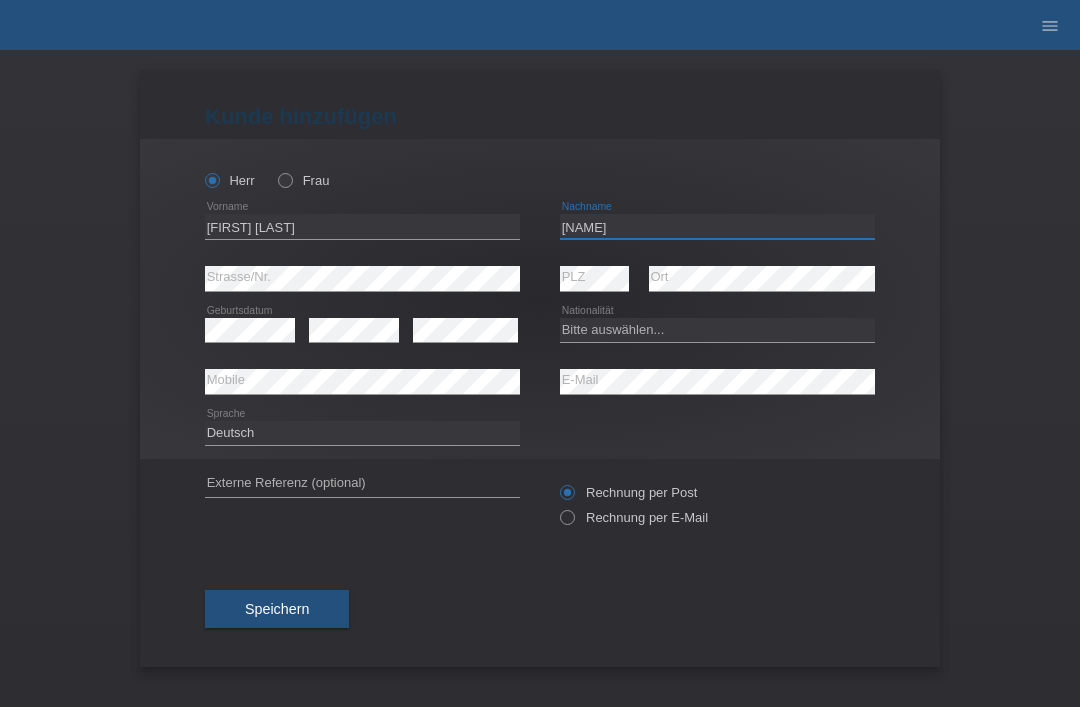 type on "Gyalchung" 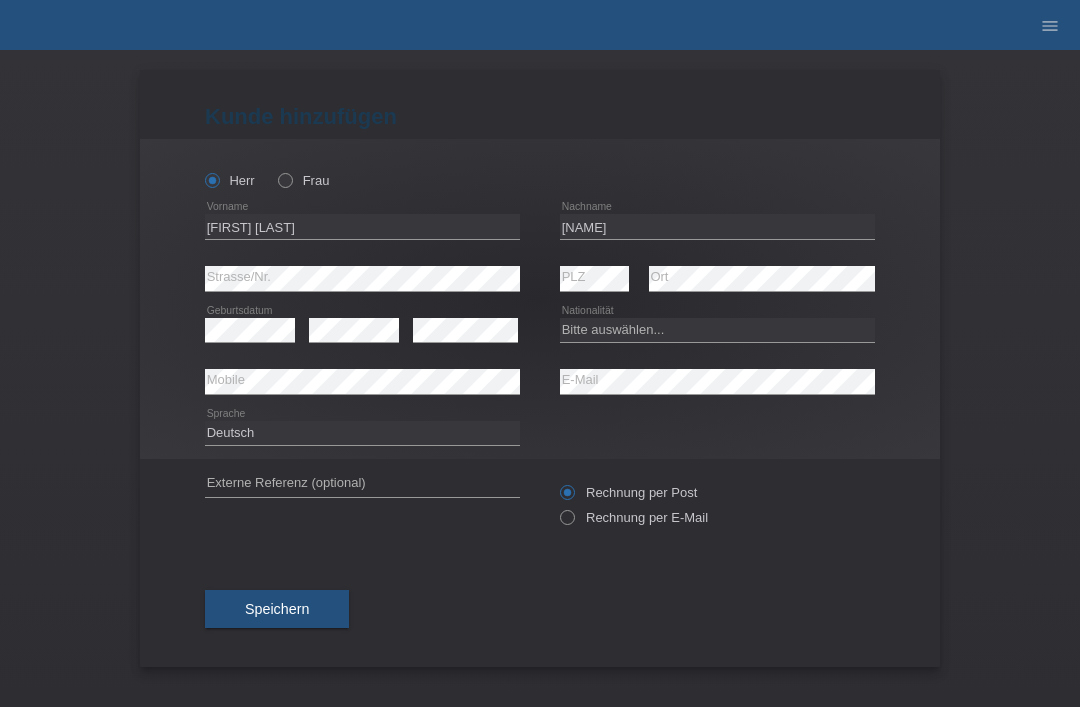 click on "error
Strasse/Nr." at bounding box center [362, 279] 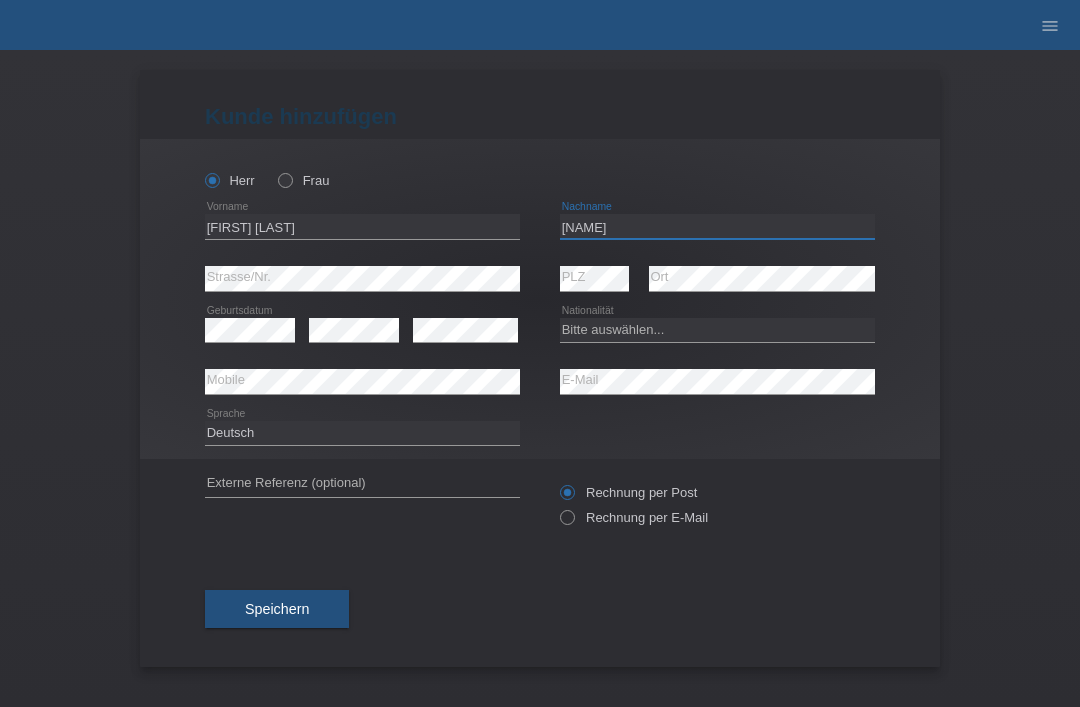 click on "Gyalchung" at bounding box center [717, 226] 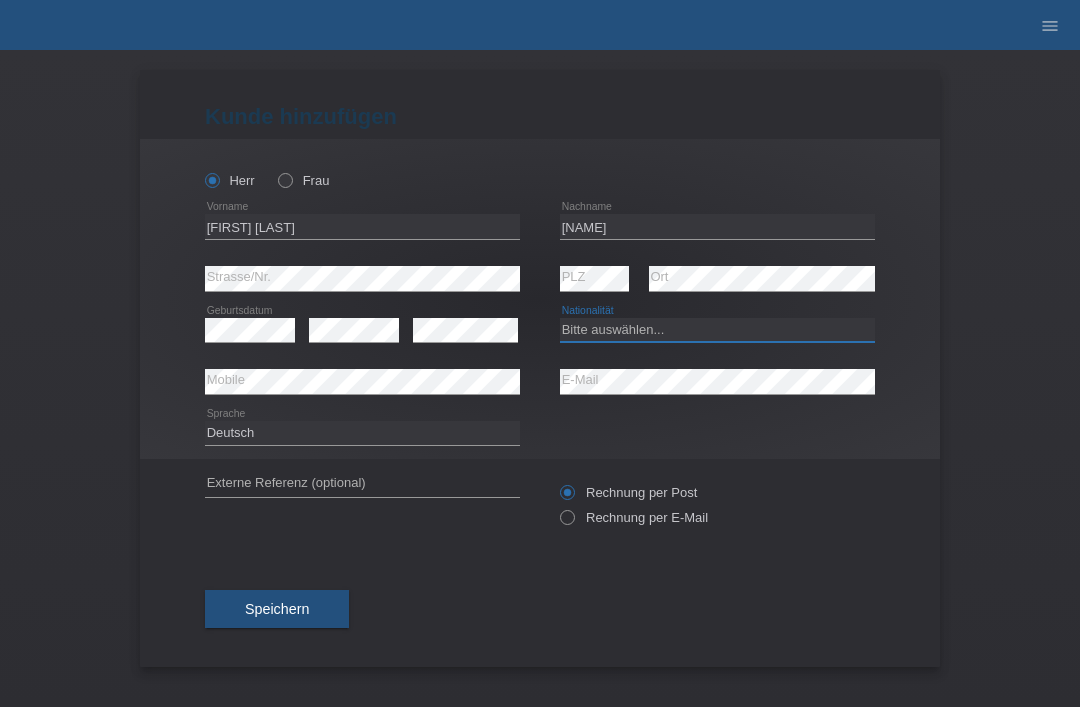 click on "Bitte auswählen...
Schweiz
Deutschland
Liechtenstein
Österreich
------------
Afghanistan
Ägypten
Åland
Albanien
Algerien" at bounding box center (717, 330) 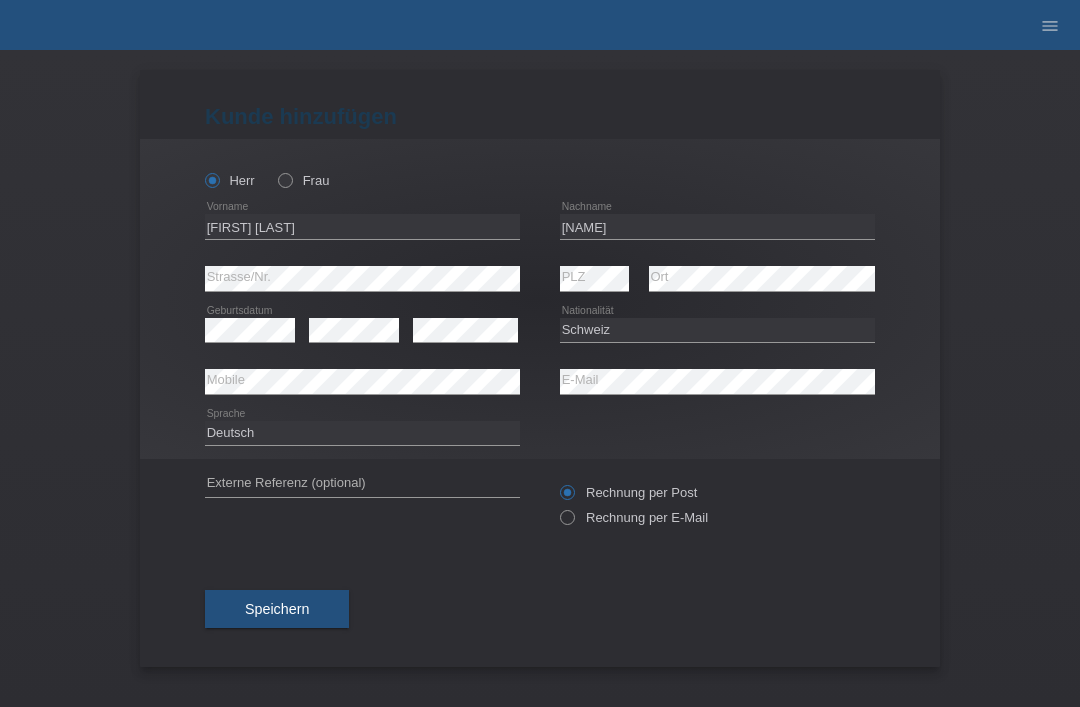 click on "error
Mobile" at bounding box center (362, 382) 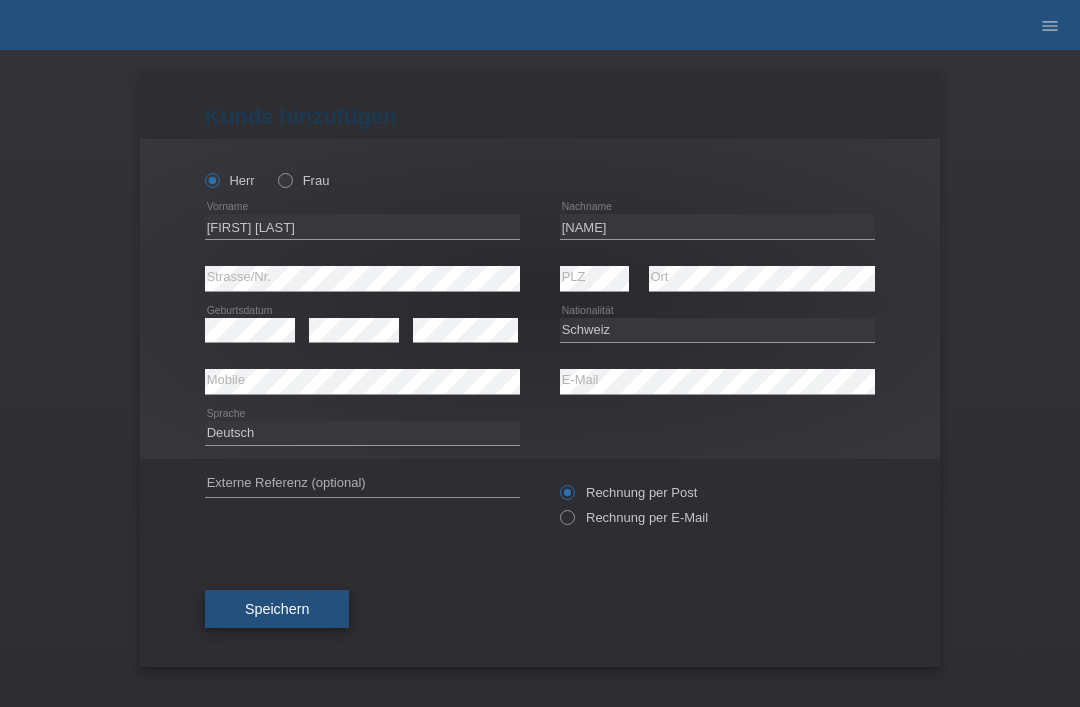 click on "Speichern" at bounding box center [277, 609] 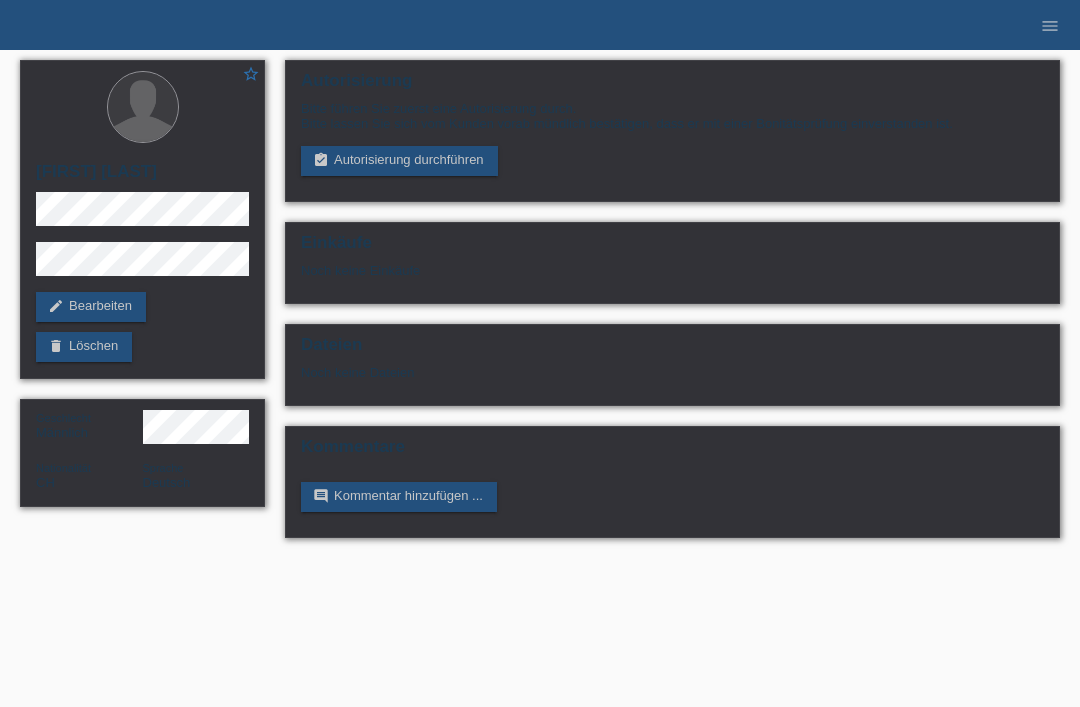 scroll, scrollTop: 0, scrollLeft: 0, axis: both 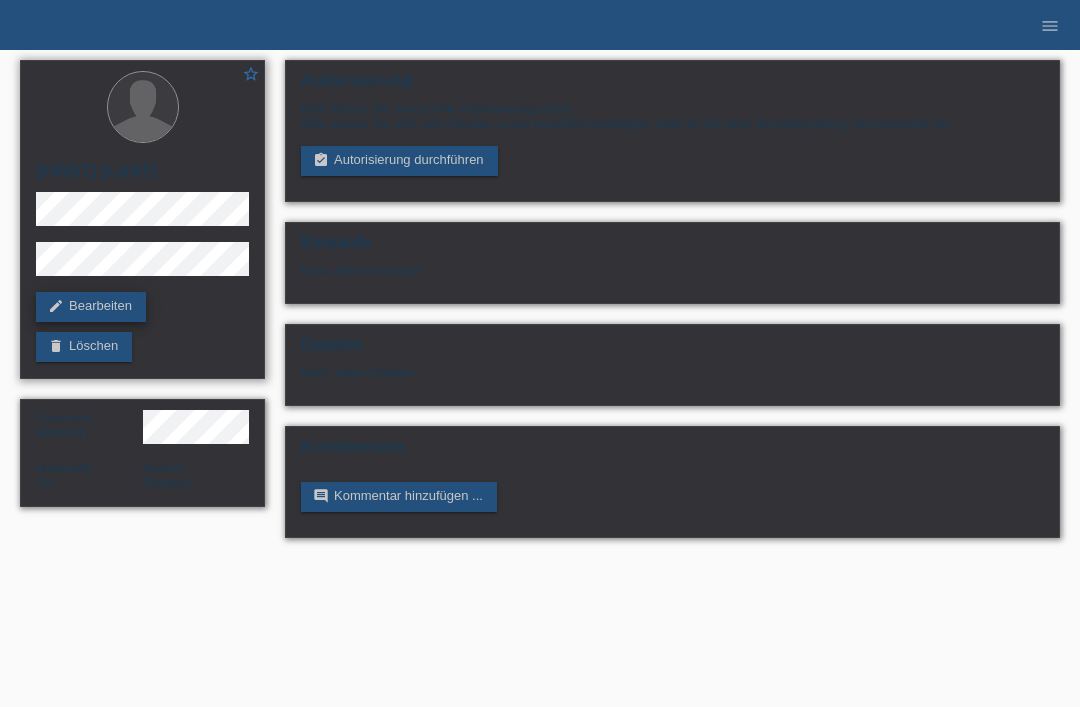 click on "edit  Bearbeiten" at bounding box center [91, 307] 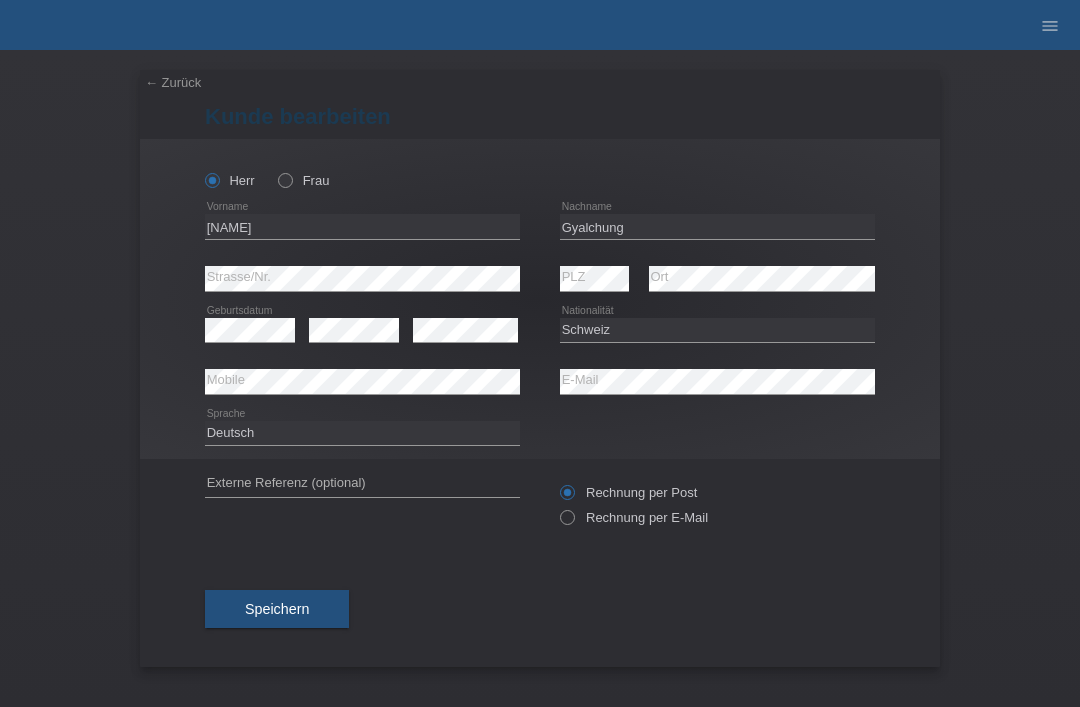 select on "CH" 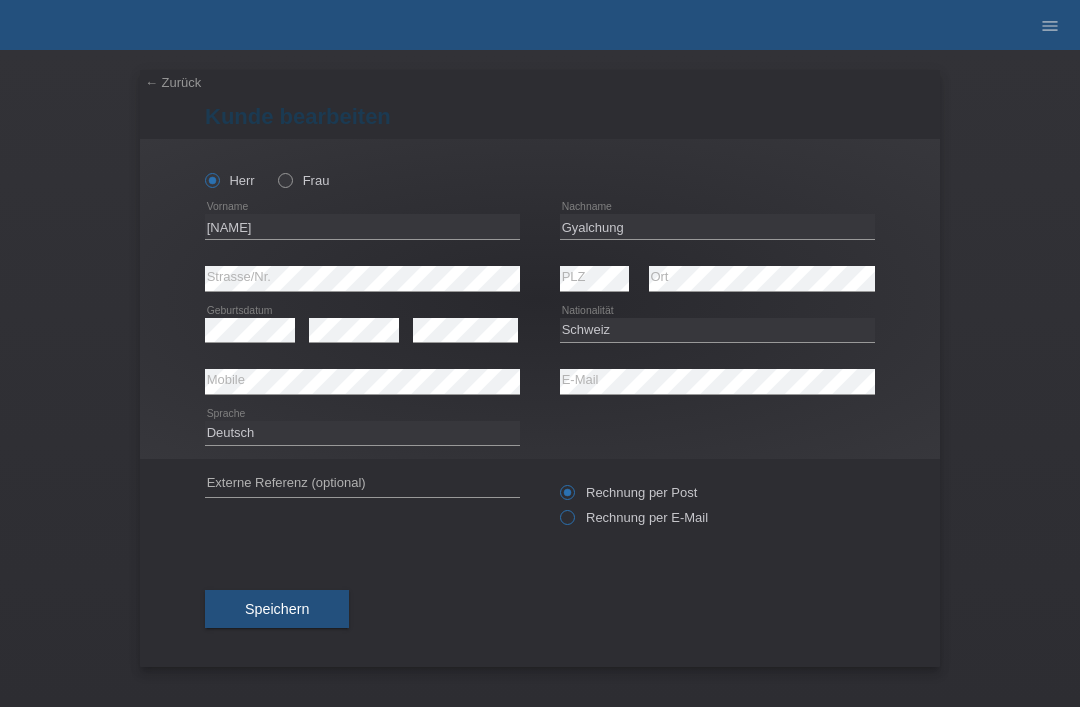 click on "Rechnung per E-Mail" at bounding box center (566, 522) 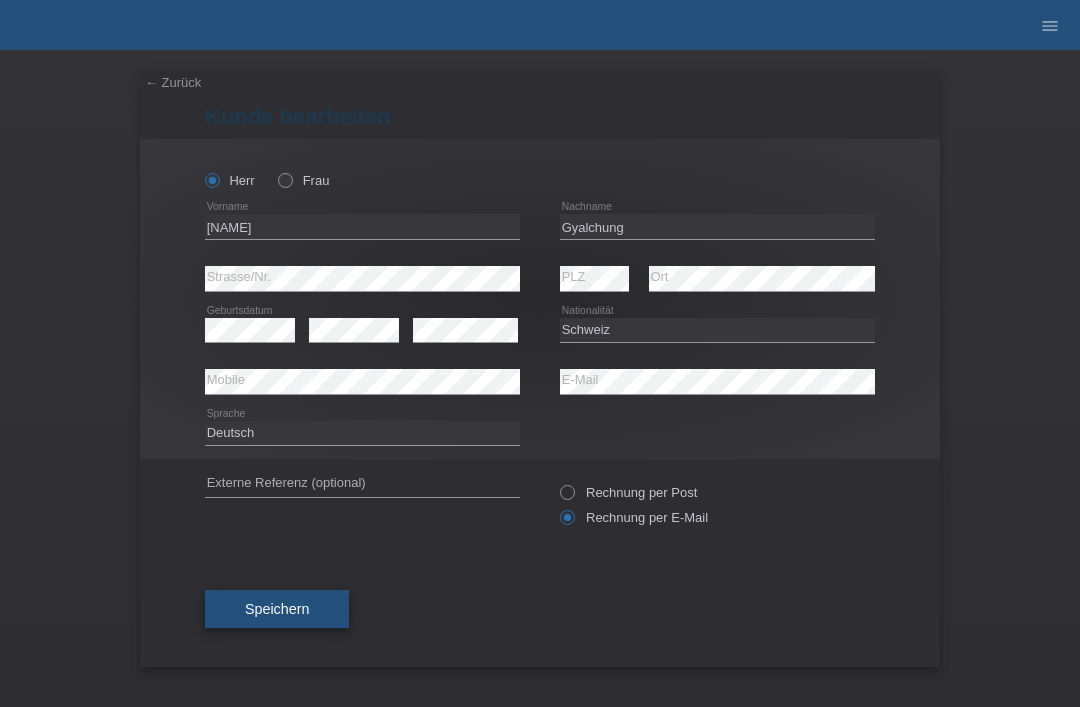 click on "Speichern" at bounding box center (277, 609) 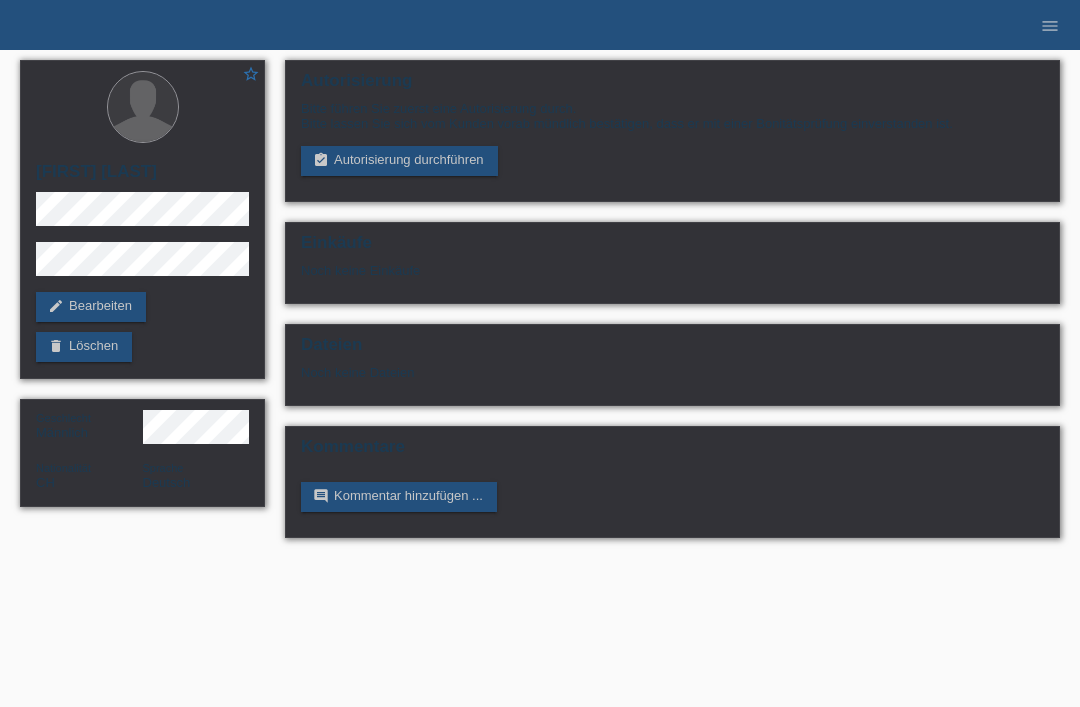 scroll, scrollTop: 0, scrollLeft: 0, axis: both 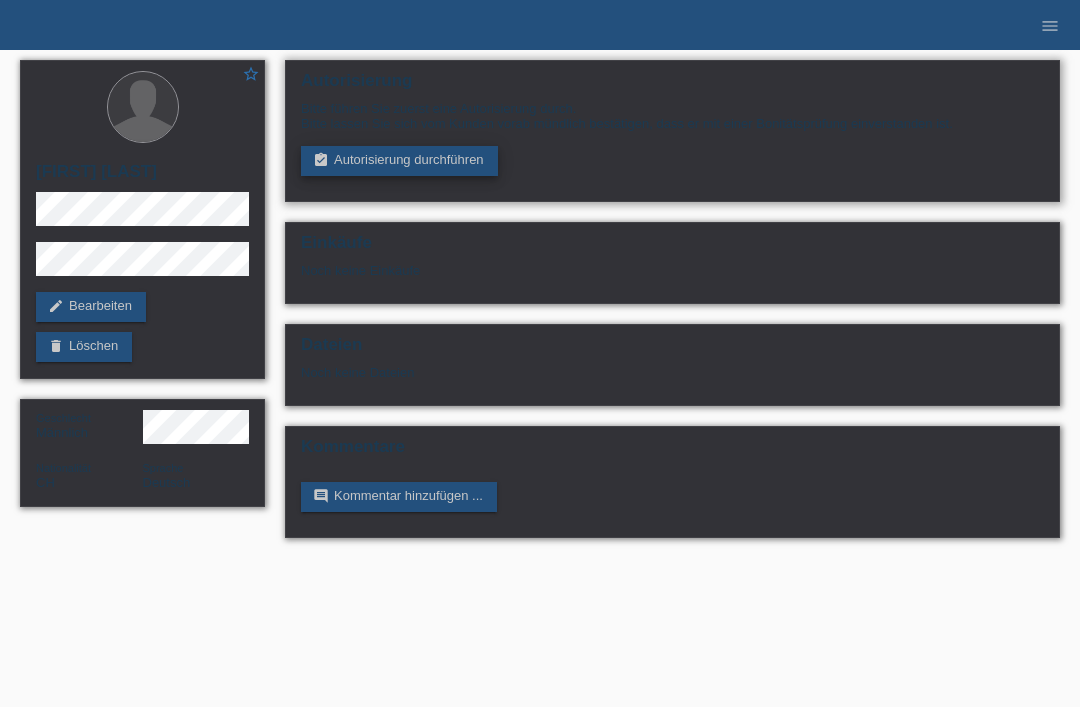 click on "assignment_turned_in  Autorisierung durchführen" at bounding box center (399, 161) 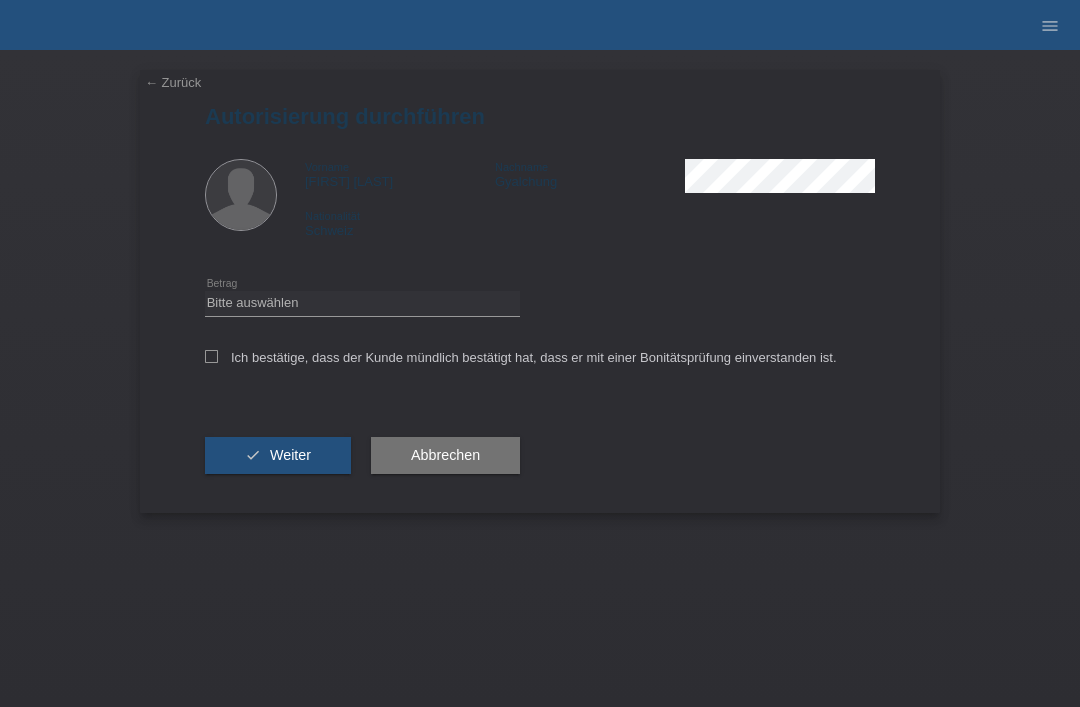scroll, scrollTop: 0, scrollLeft: 0, axis: both 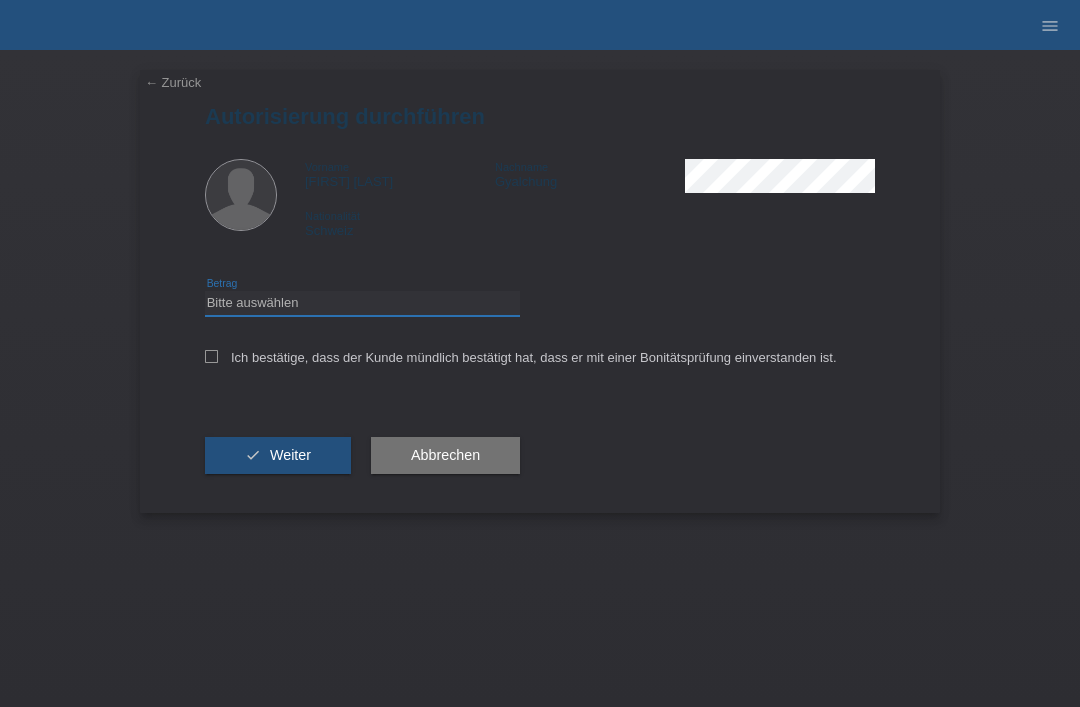 click on "Bitte auswählen
CHF 1.00 - CHF 499.00
CHF 500.00 - CHF 1'999.00
CHF 2'000.00 - CHF 15'000.00" at bounding box center (362, 303) 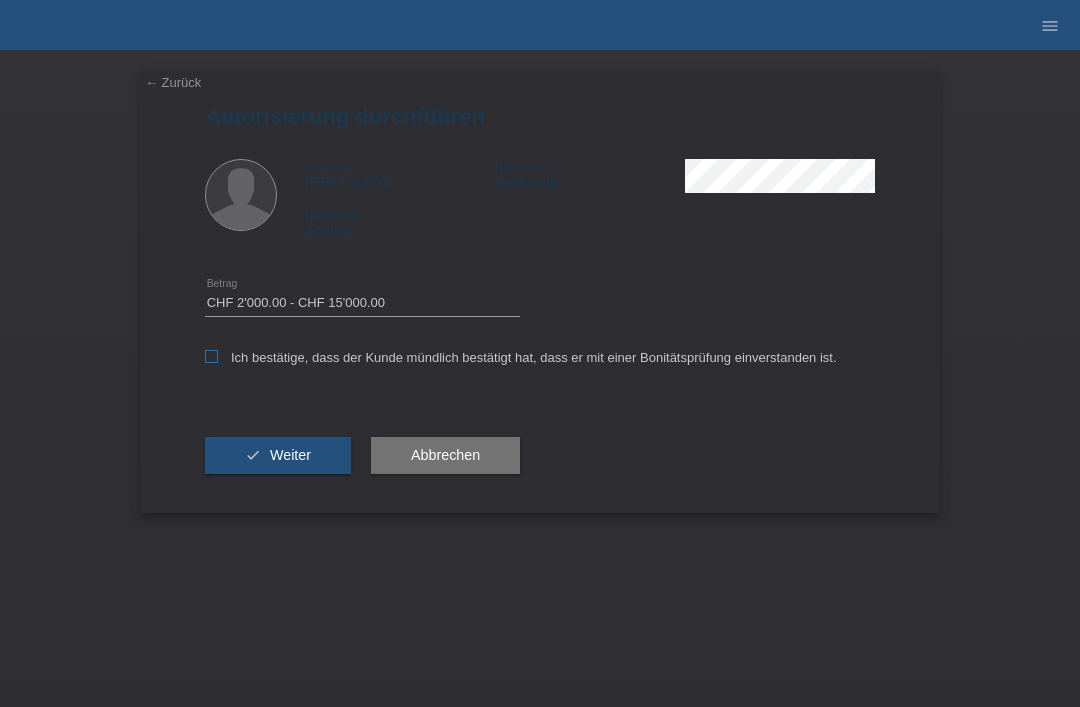 click at bounding box center [211, 356] 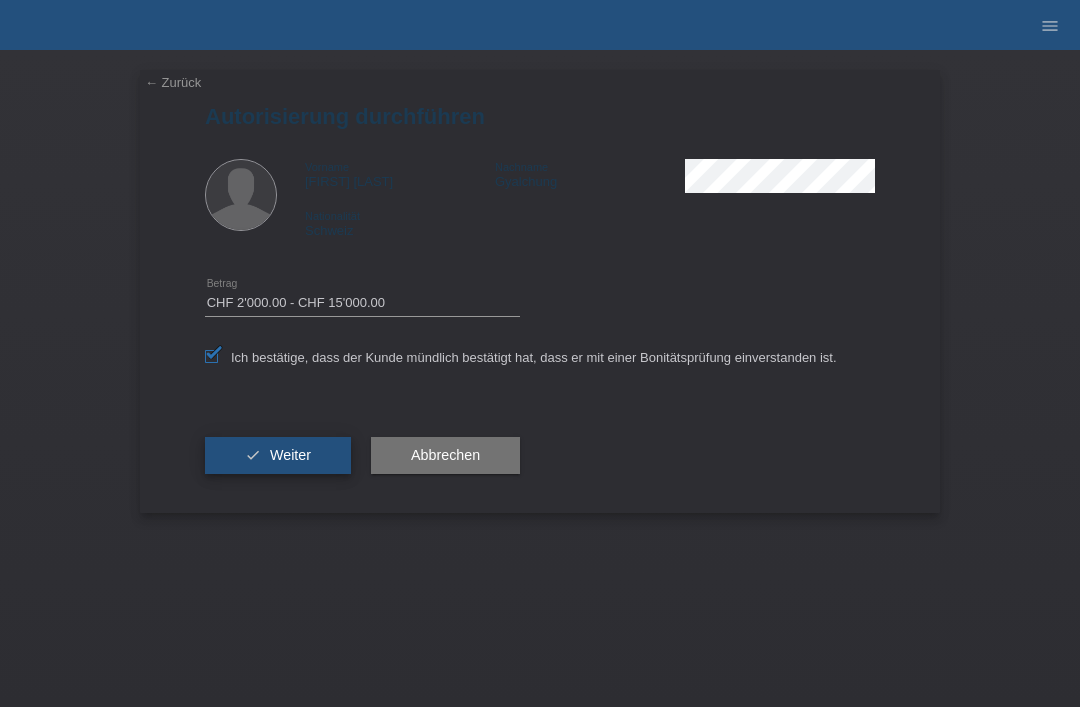 click on "Weiter" at bounding box center (290, 455) 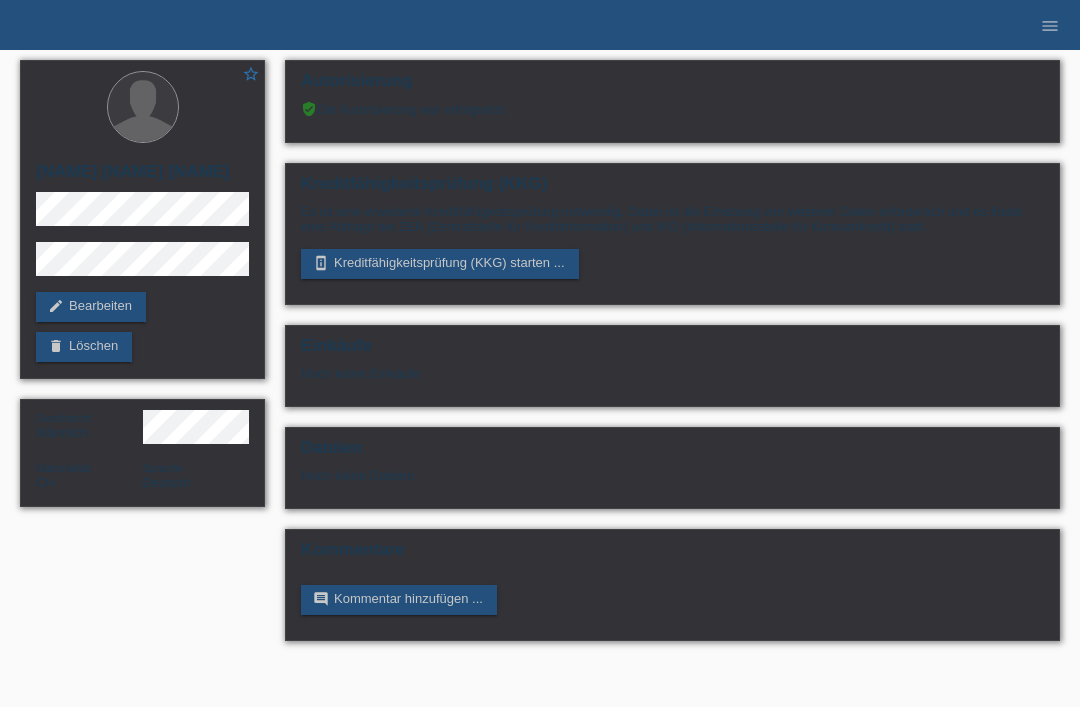 scroll, scrollTop: 0, scrollLeft: 0, axis: both 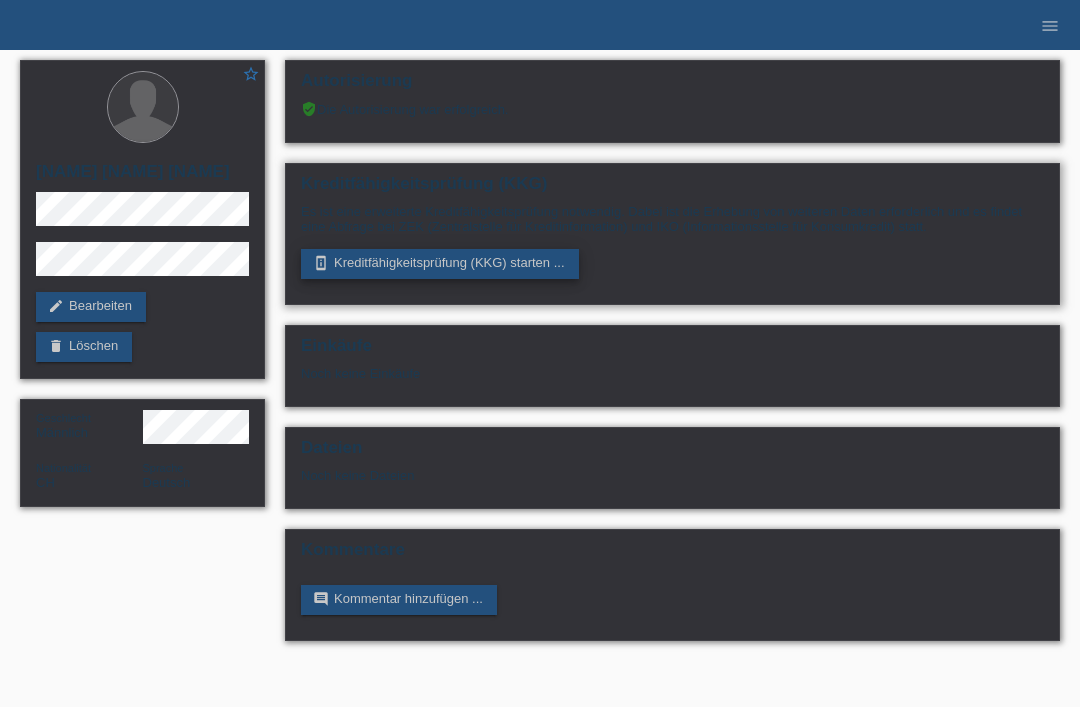 click on "perm_device_information  Kreditfähigkeitsprüfung (KKG) starten ..." at bounding box center [440, 264] 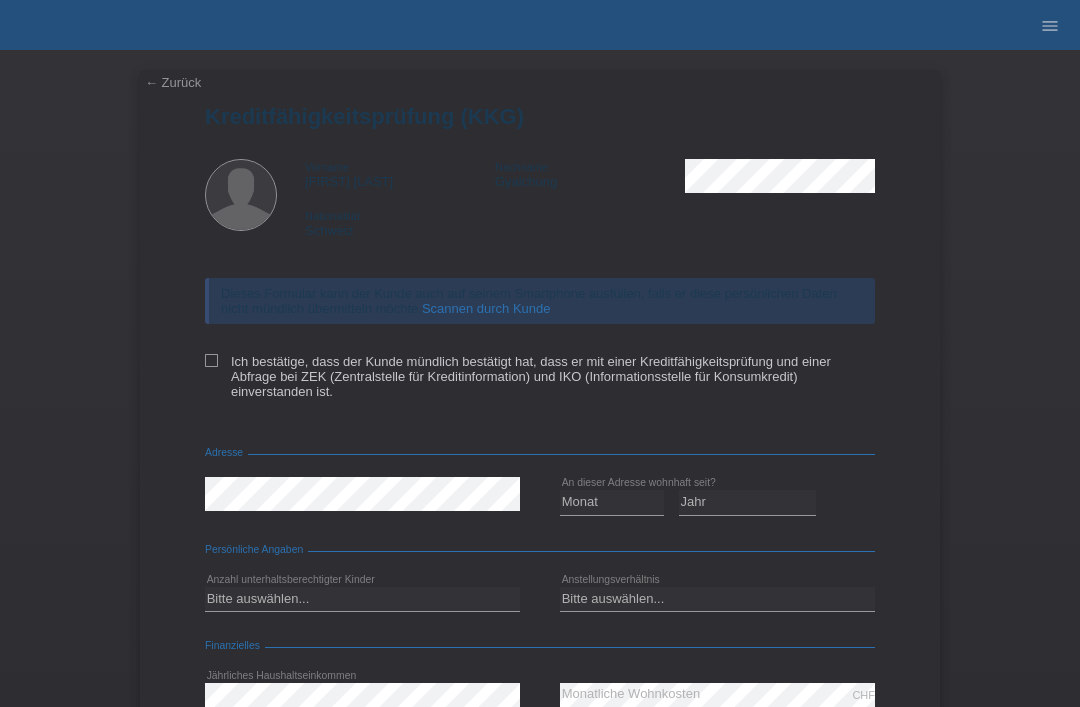 scroll, scrollTop: 0, scrollLeft: 0, axis: both 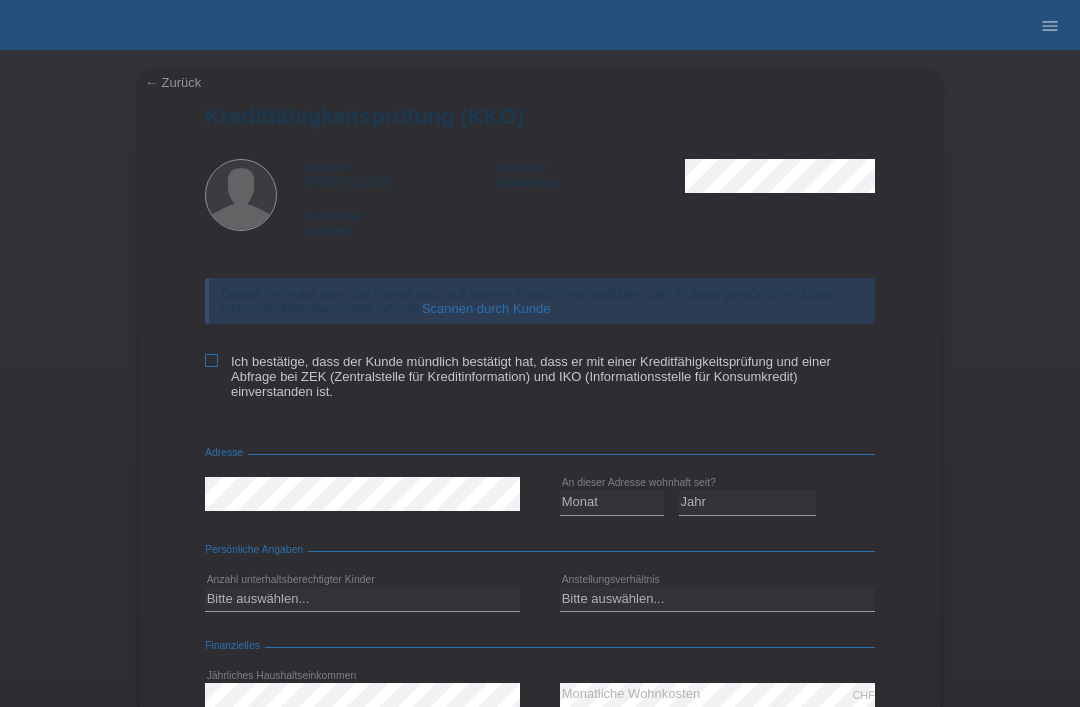 click on "Ich bestätige, dass der Kunde mündlich bestätigt hat, dass er mit einer Kreditfähigkeitsprüfung und einer Abfrage bei ZEK (Zentralstelle für Kreditinformation) und IKO (Informationsstelle für Konsumkredit) einverstanden ist." at bounding box center (540, 376) 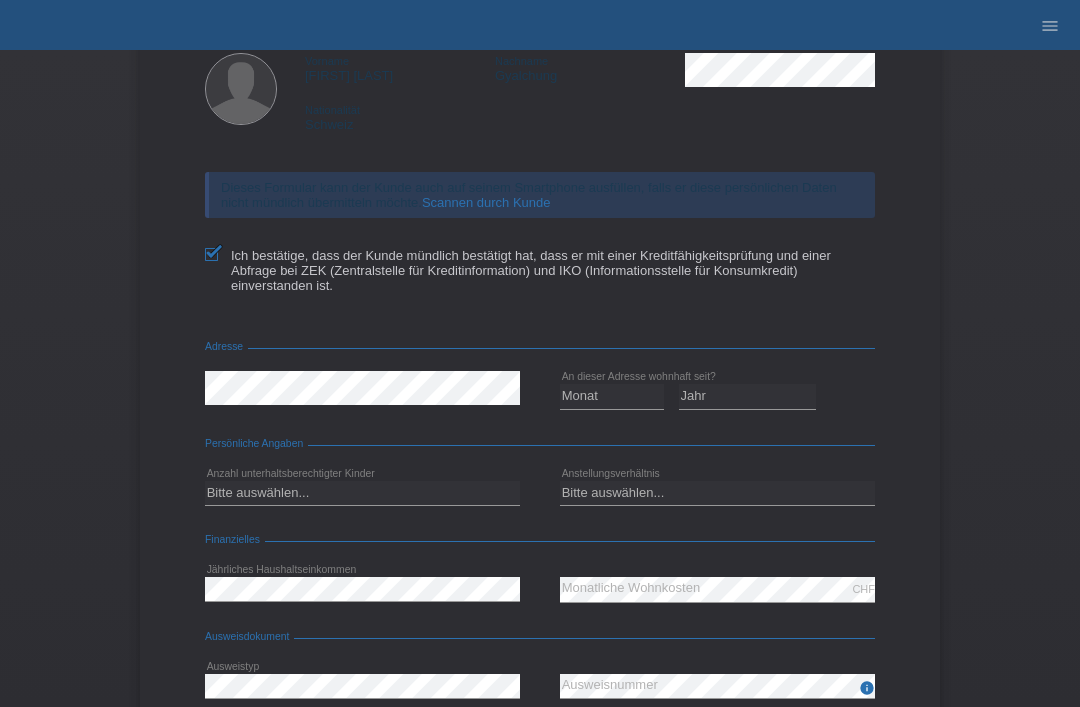 scroll, scrollTop: 139, scrollLeft: 0, axis: vertical 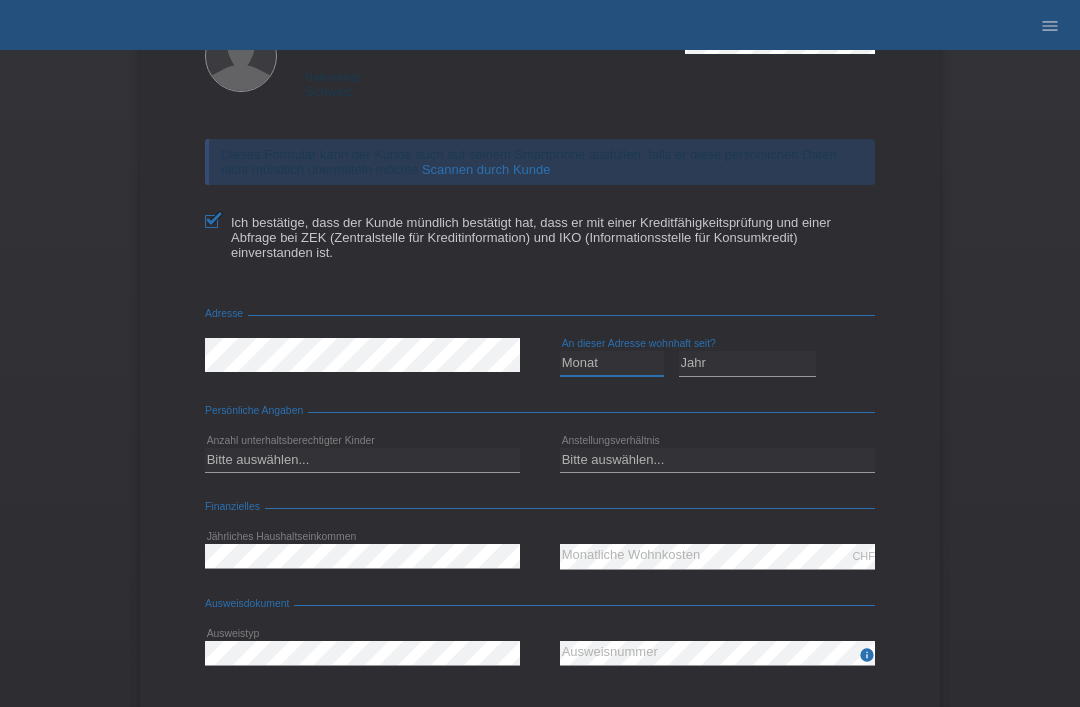 click on "Monat
01
02
03
04
05
06
07
08
09
10" at bounding box center (612, 363) 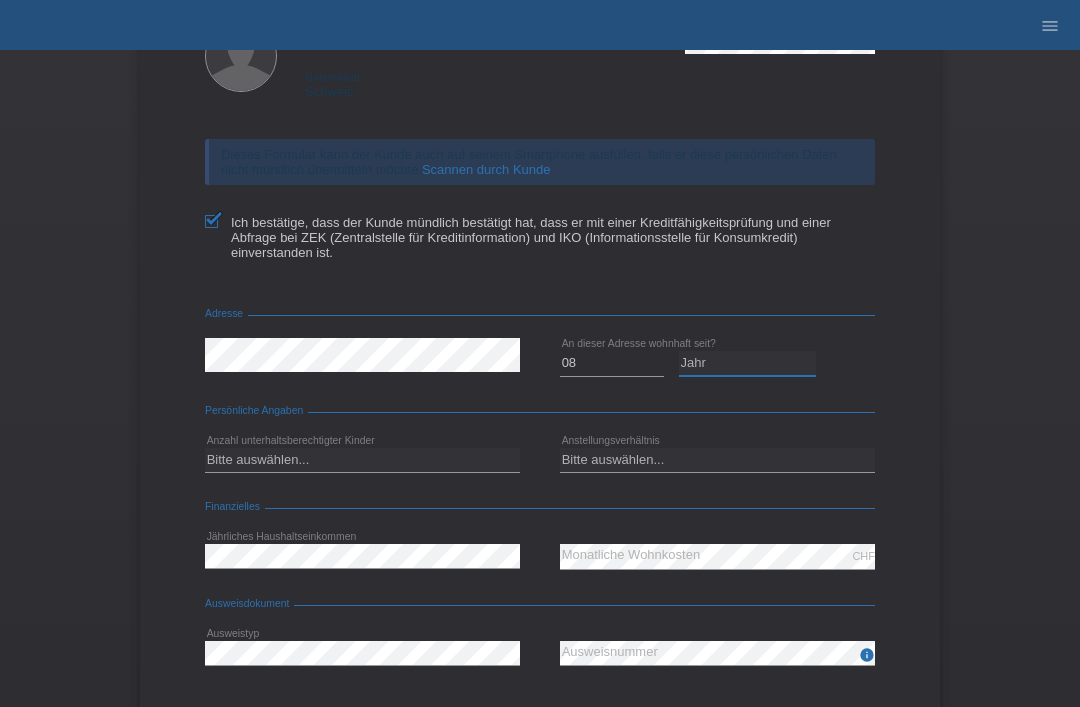 click on "Jahr
2025
2024
2023
2022
2021
2020
2019
2018
2017
2016 2015 2014 2013 2012 2011 2010 2009 2008 2007 2006 2005 2004 2003" at bounding box center [748, 363] 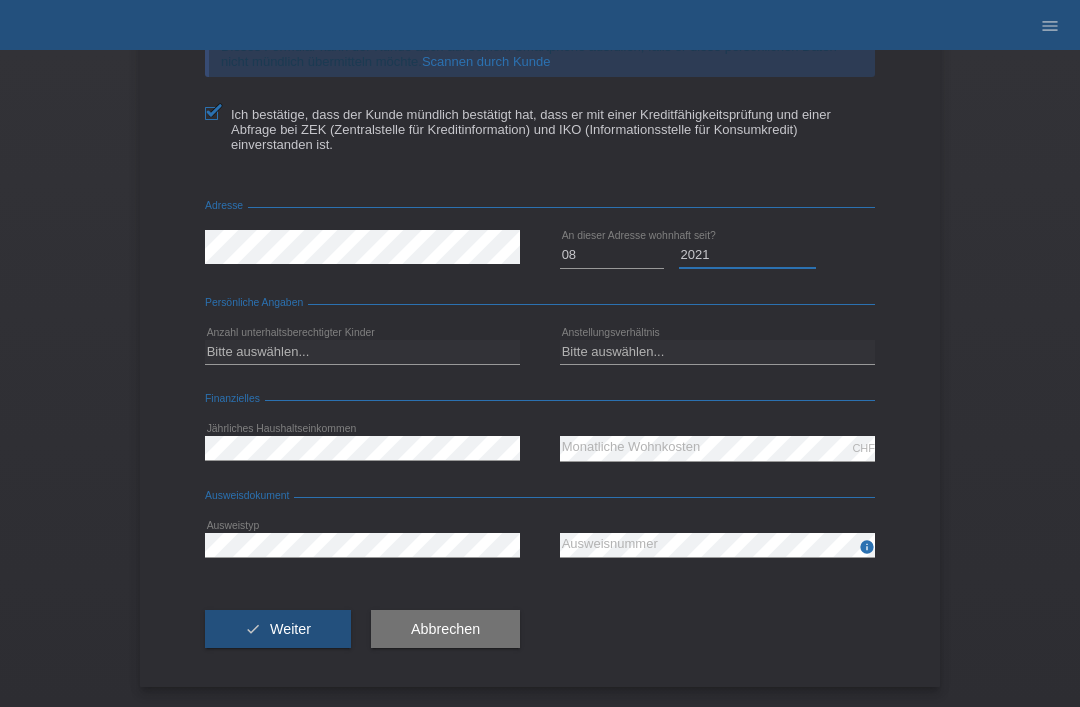 scroll, scrollTop: 265, scrollLeft: 0, axis: vertical 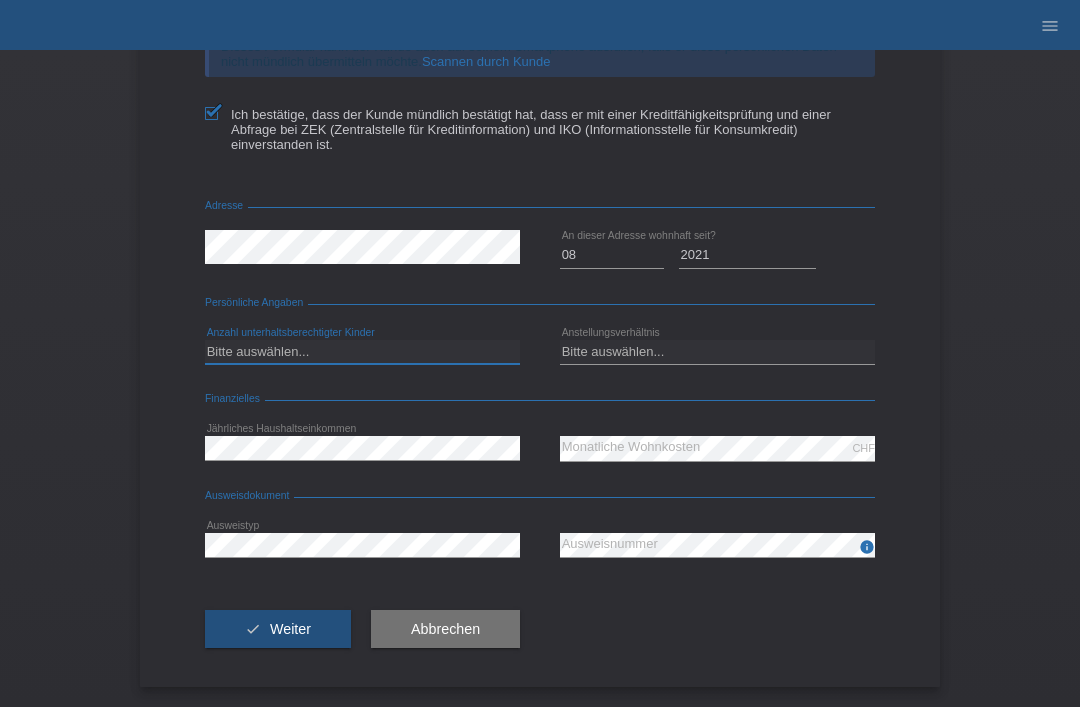click on "Bitte auswählen...
0
1
2
3
4
5
6
7
8
9" at bounding box center [362, 352] 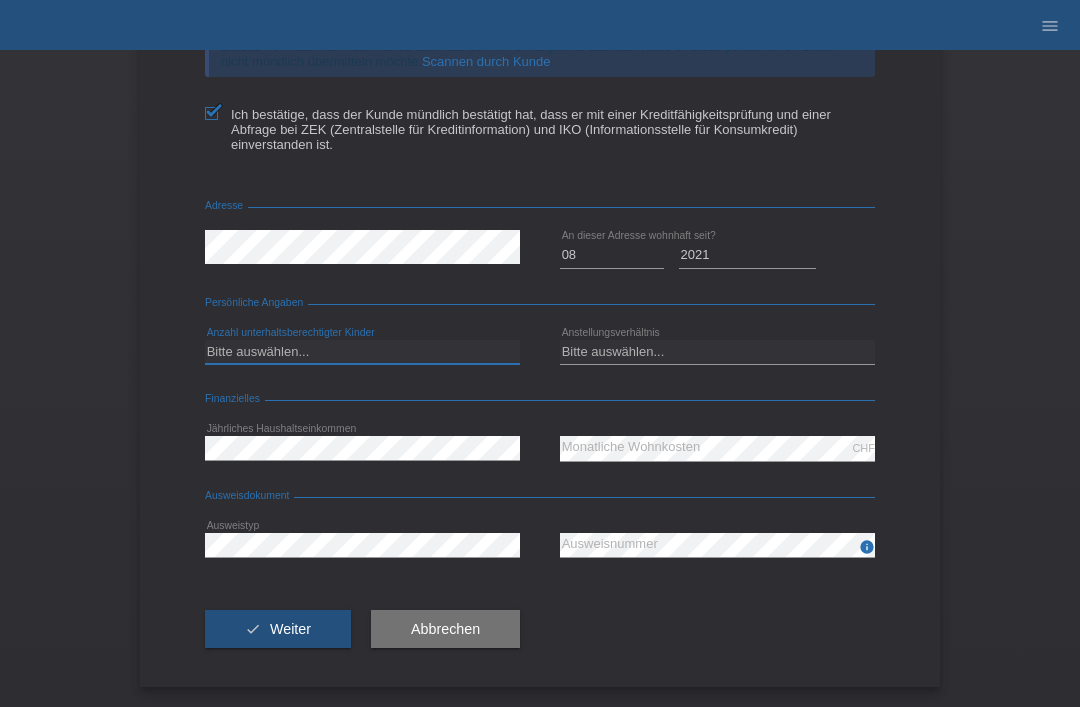 select on "2" 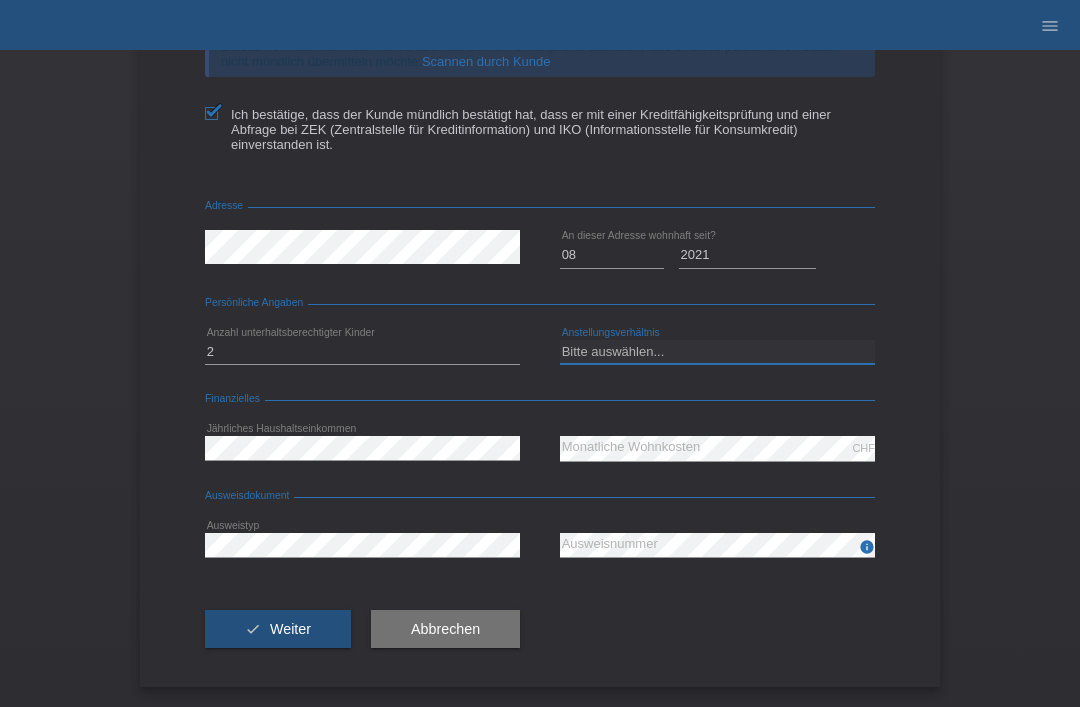 click on "Bitte auswählen...
Unbefristet
Befristet
Lehrling/Student
Pensioniert
Nicht arbeitstätig
Hausfrau/-mann
Selbständig" at bounding box center (717, 352) 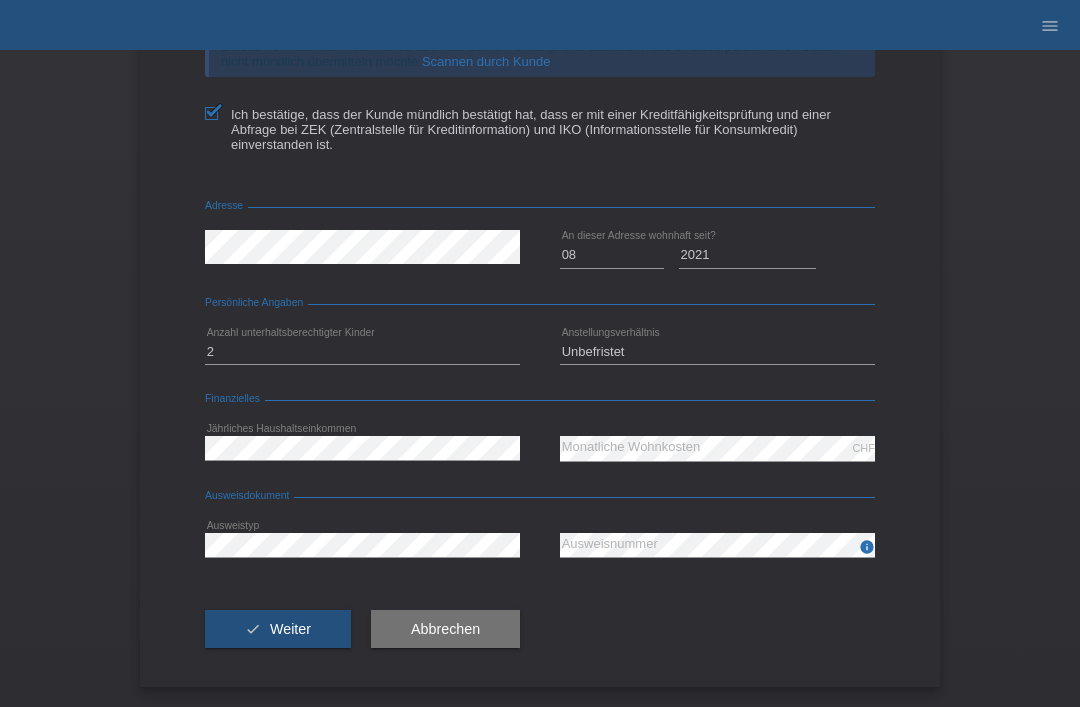click on "Kreditfähigkeitsprüfung (KKG)
Vorname
Yeshi Wanghuck
Nachname
Gyalchung
Nationalität
Schweiz
Adresse Monat 0" at bounding box center [540, 272] 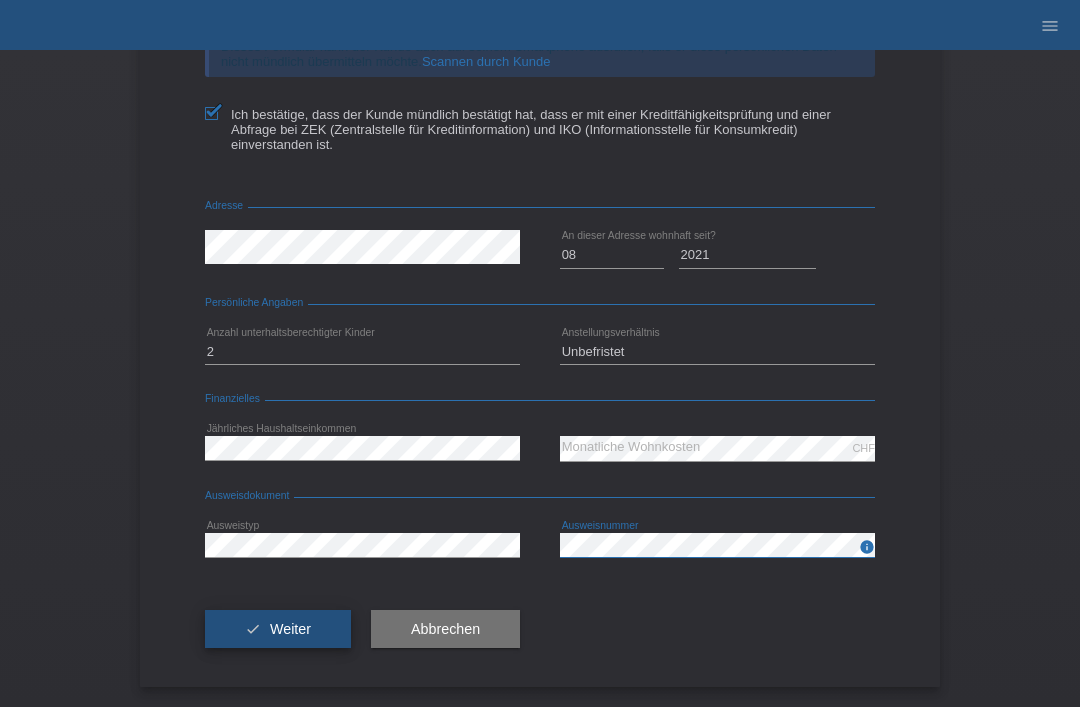 click on "Weiter" at bounding box center (290, 629) 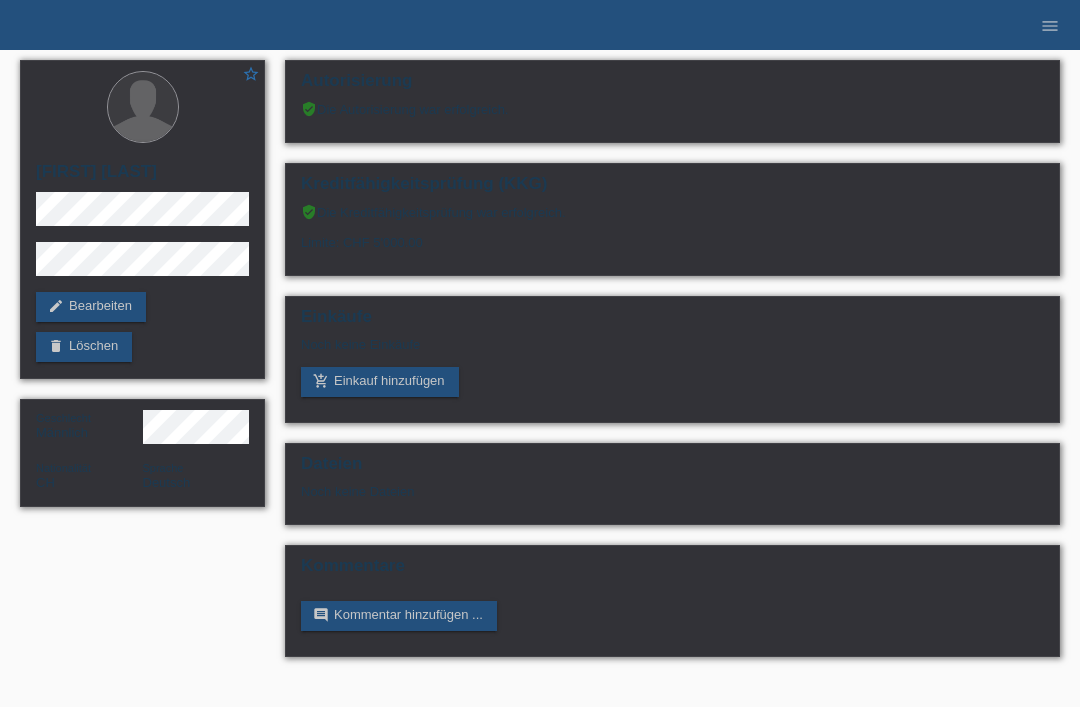 scroll, scrollTop: 0, scrollLeft: 0, axis: both 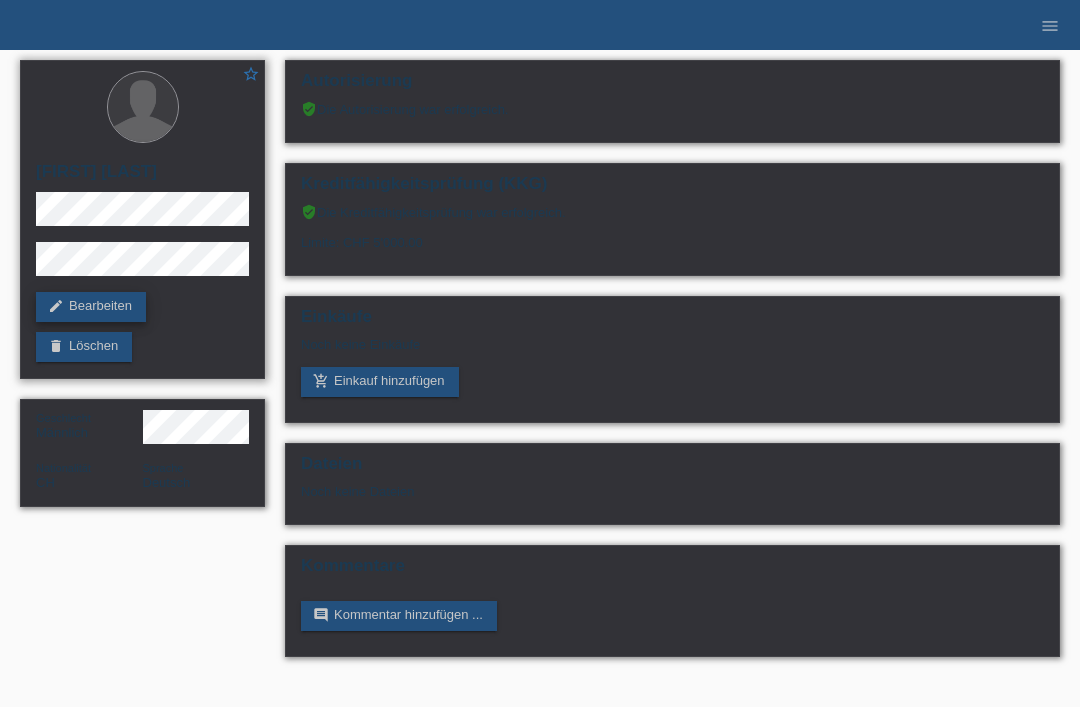 click on "edit  Bearbeiten" at bounding box center [91, 307] 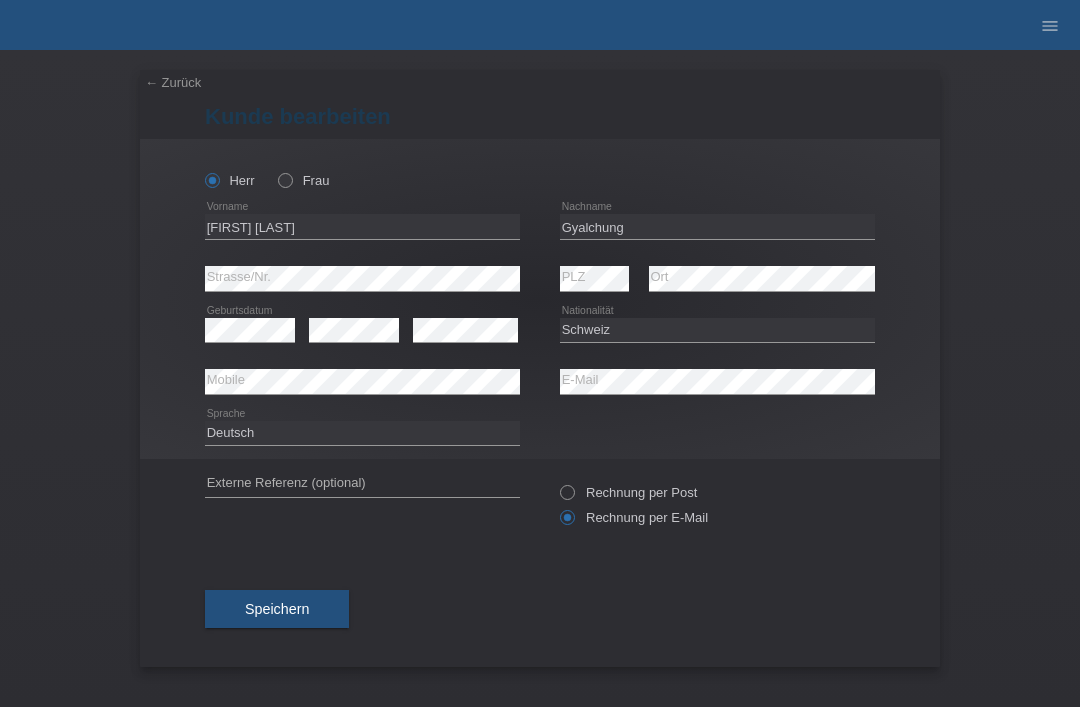 select on "CH" 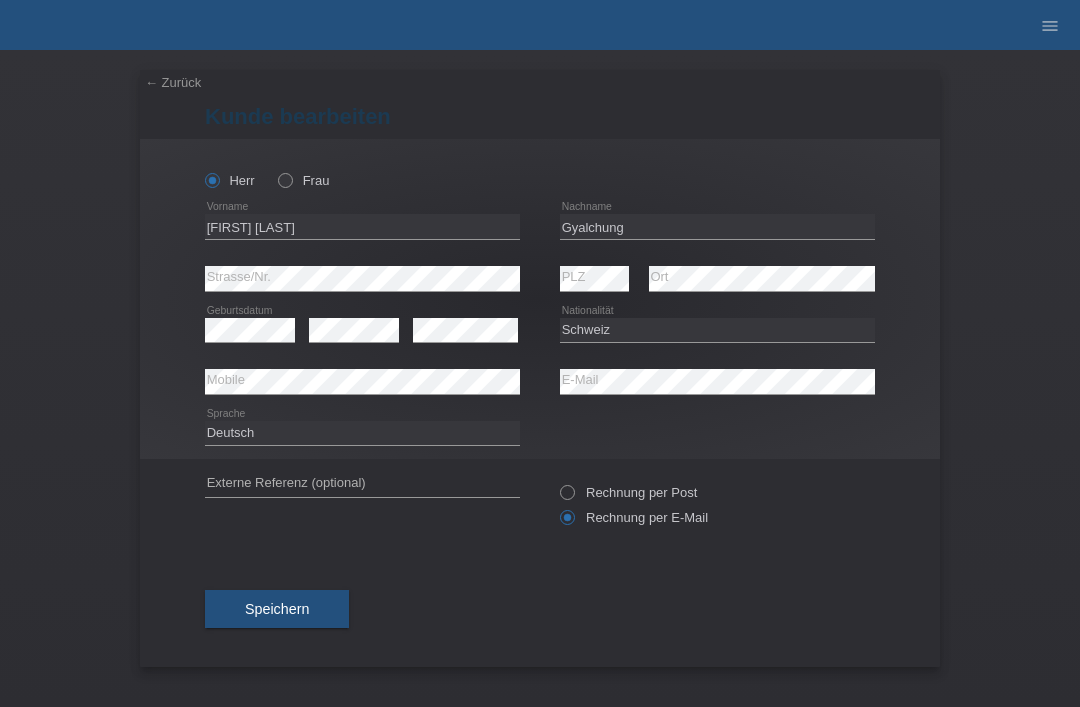 scroll, scrollTop: 0, scrollLeft: 0, axis: both 